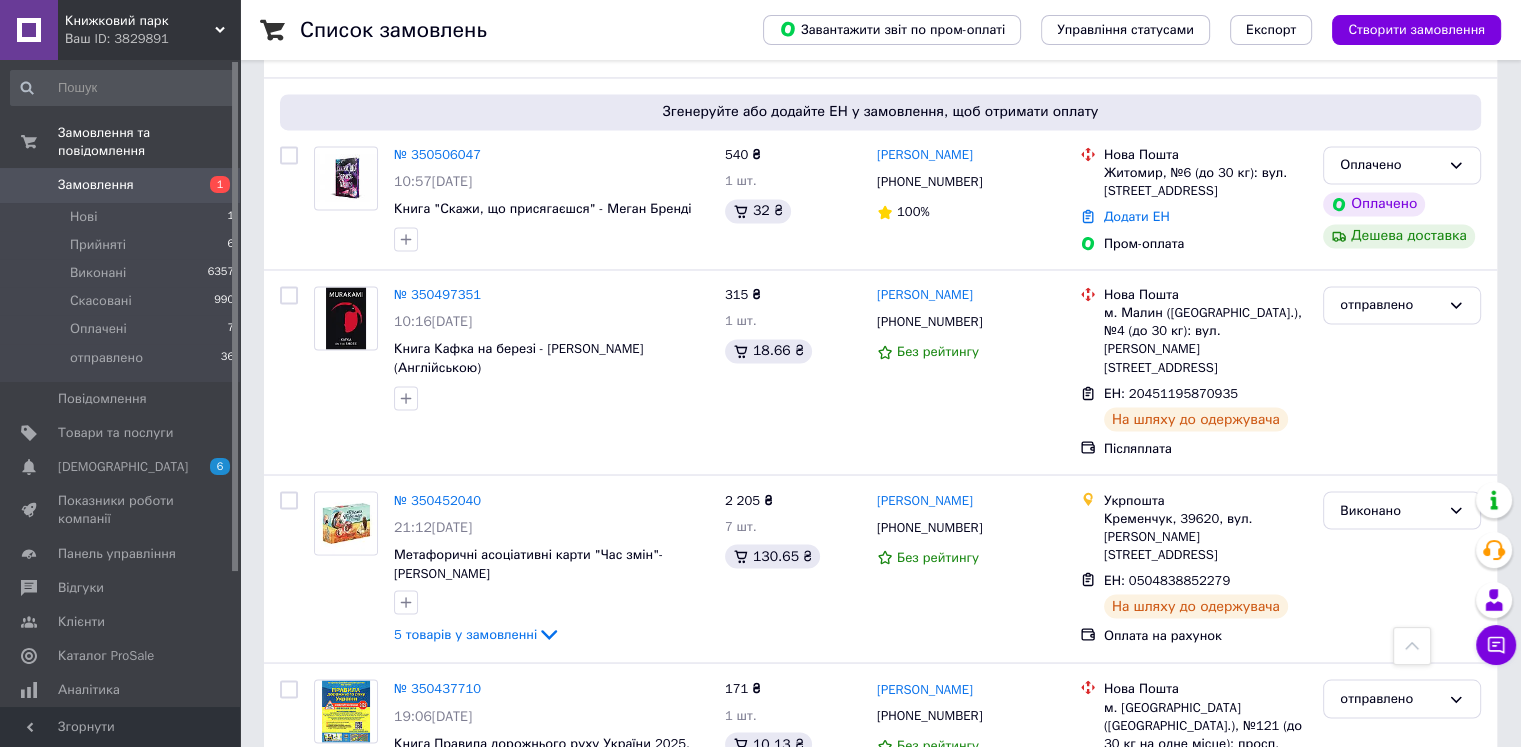 scroll, scrollTop: 3300, scrollLeft: 0, axis: vertical 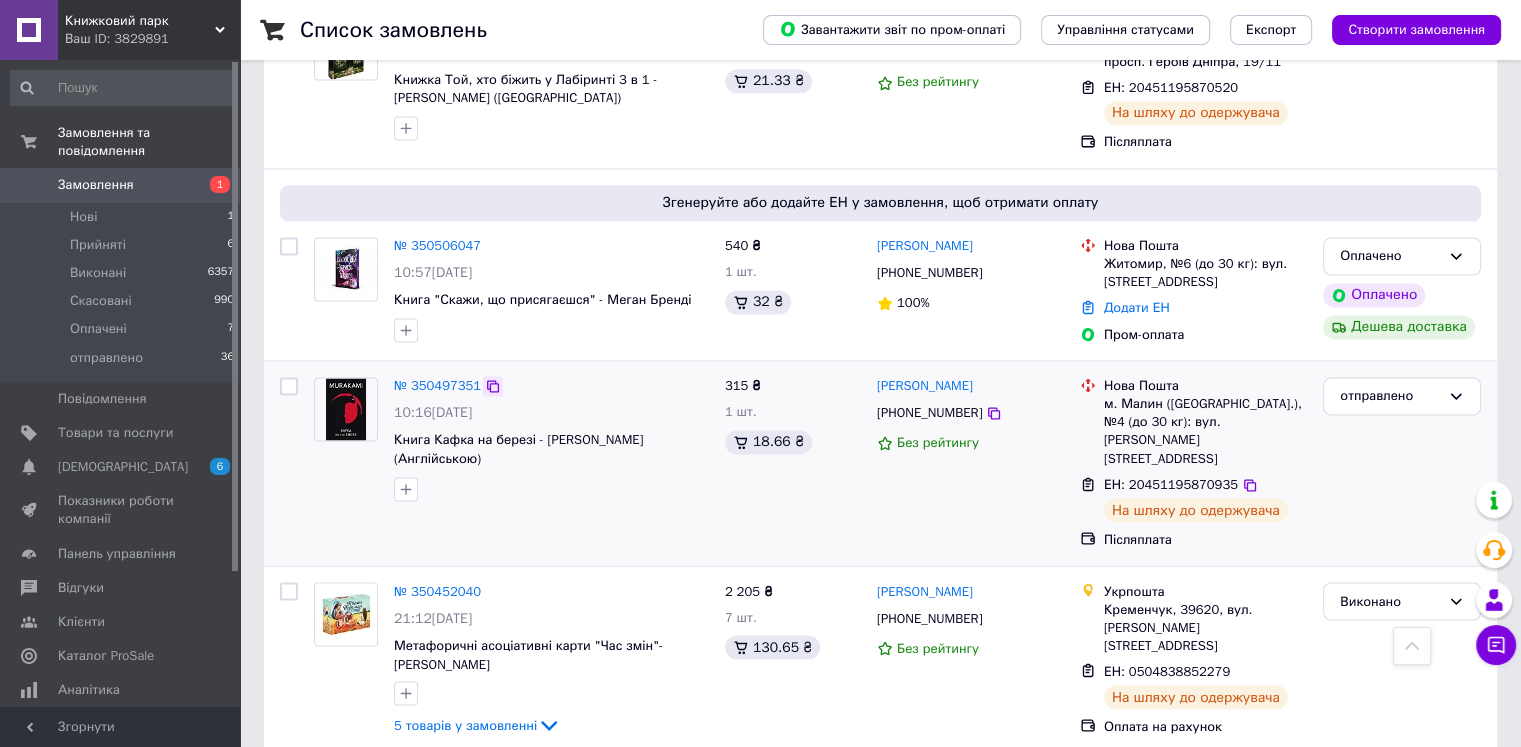 click 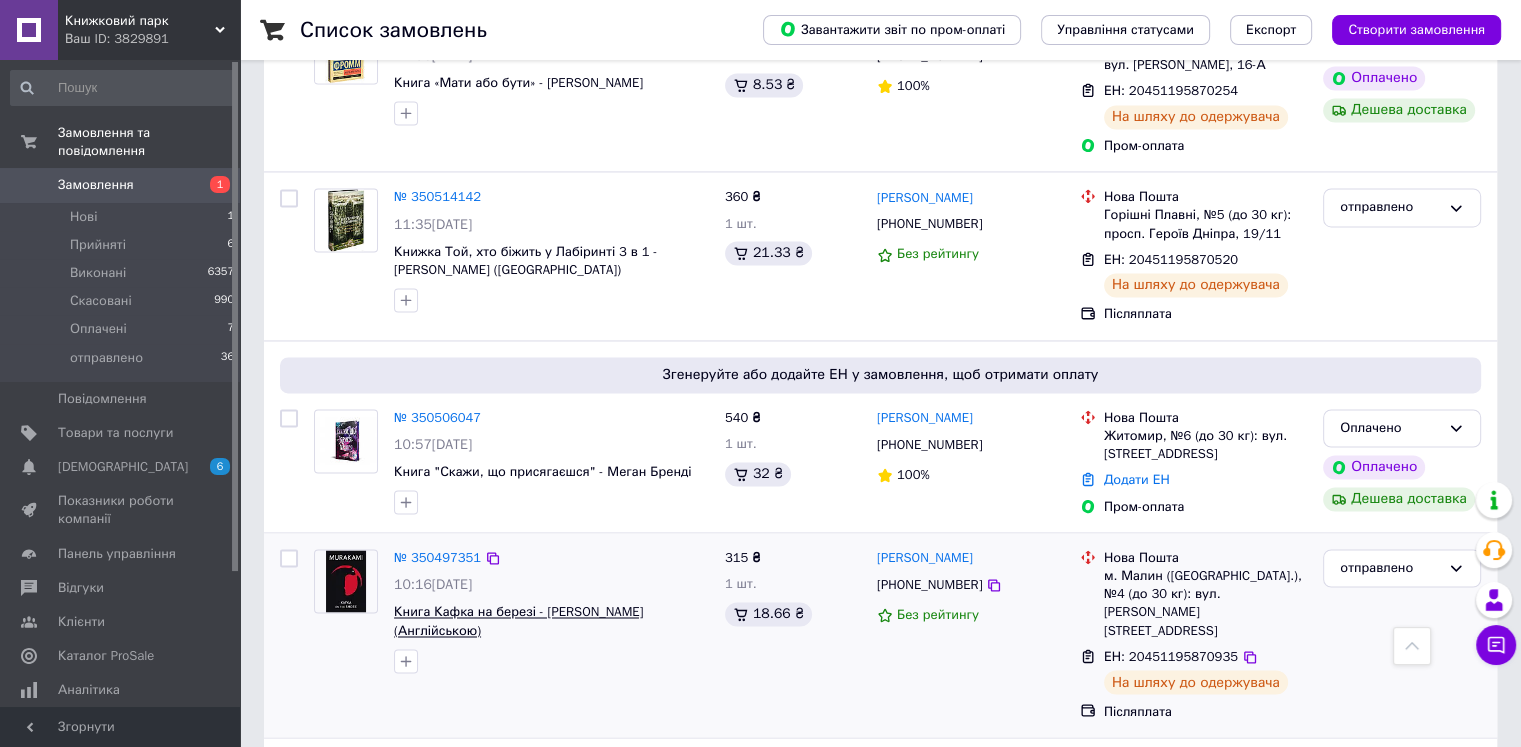 scroll, scrollTop: 3100, scrollLeft: 0, axis: vertical 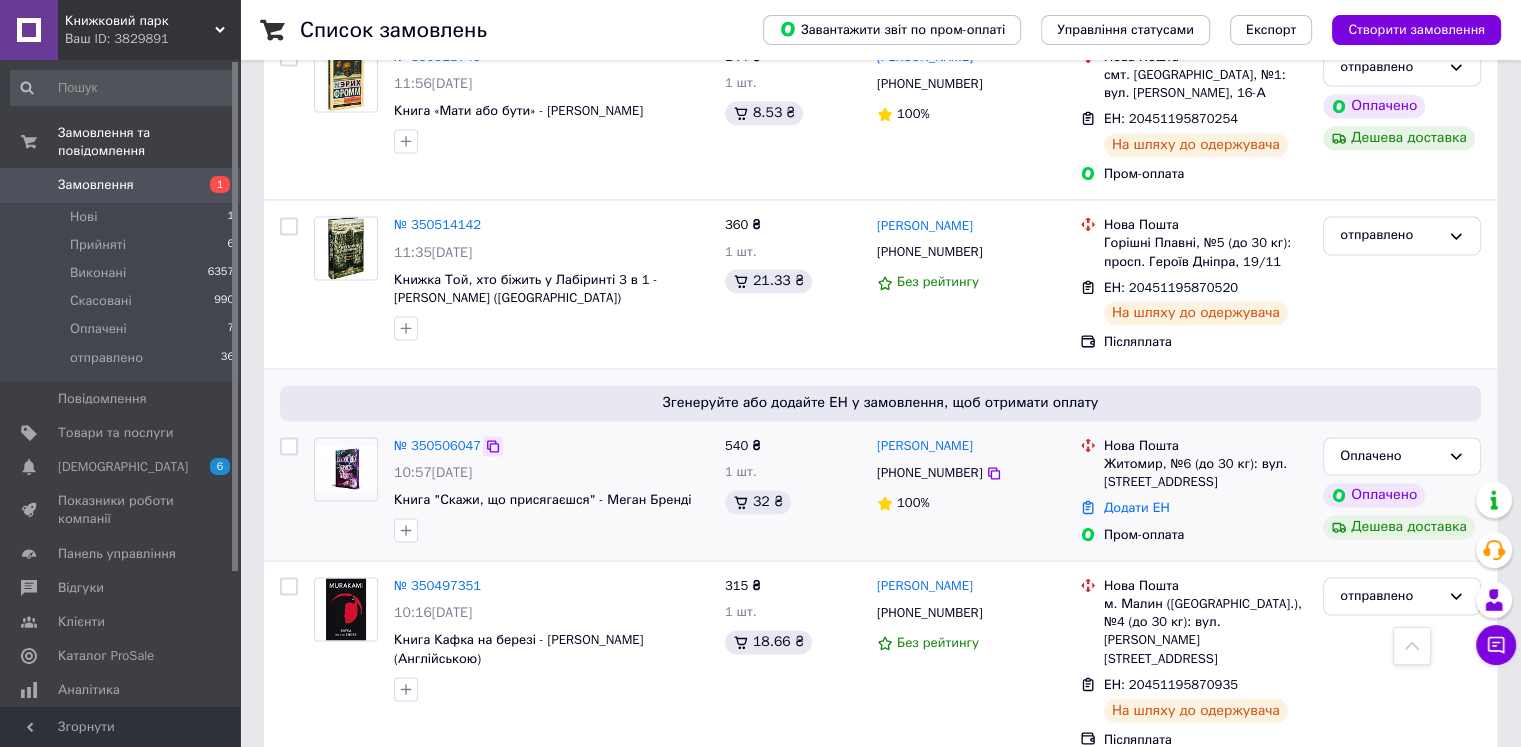 click 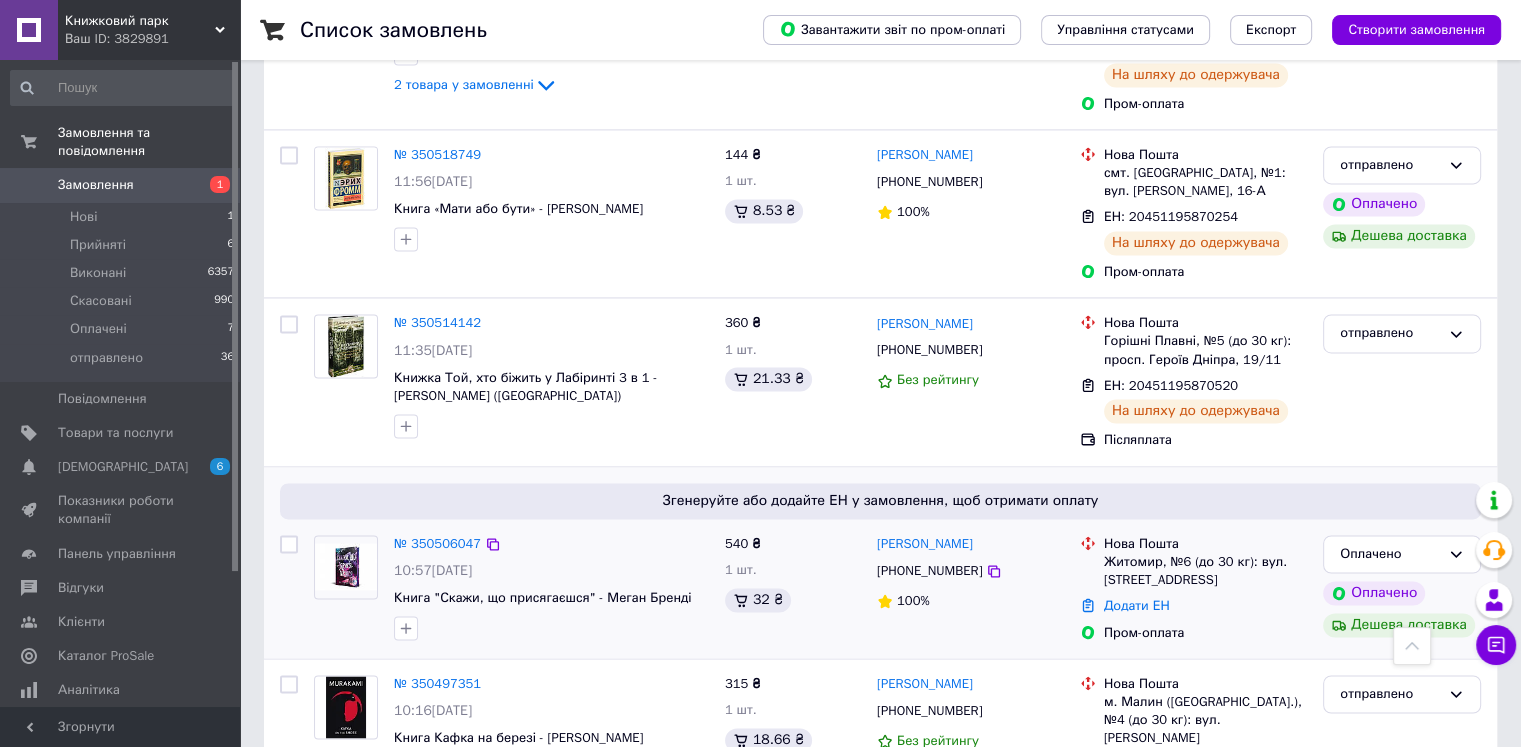 scroll, scrollTop: 3000, scrollLeft: 0, axis: vertical 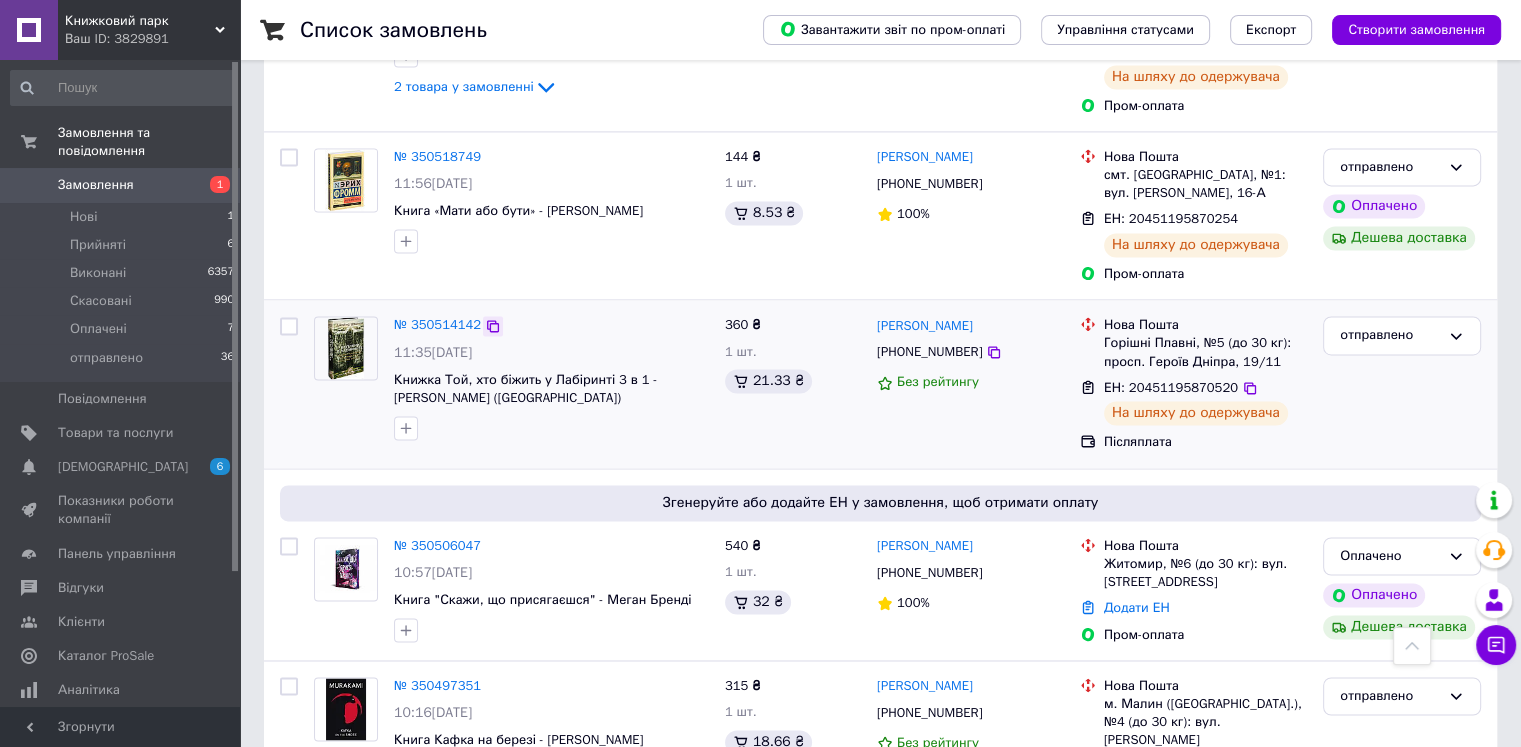 click 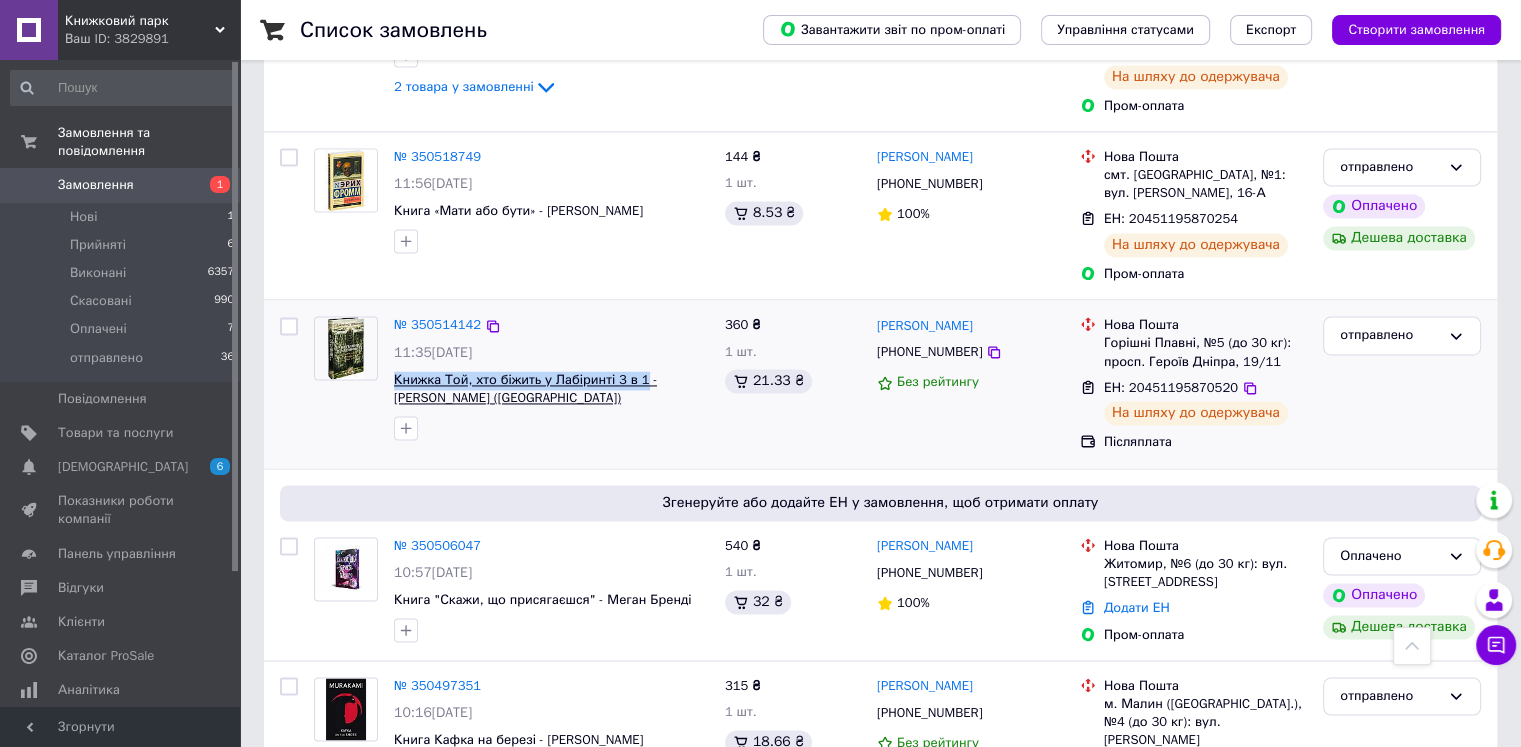 drag, startPoint x: 392, startPoint y: 278, endPoint x: 635, endPoint y: 279, distance: 243.00206 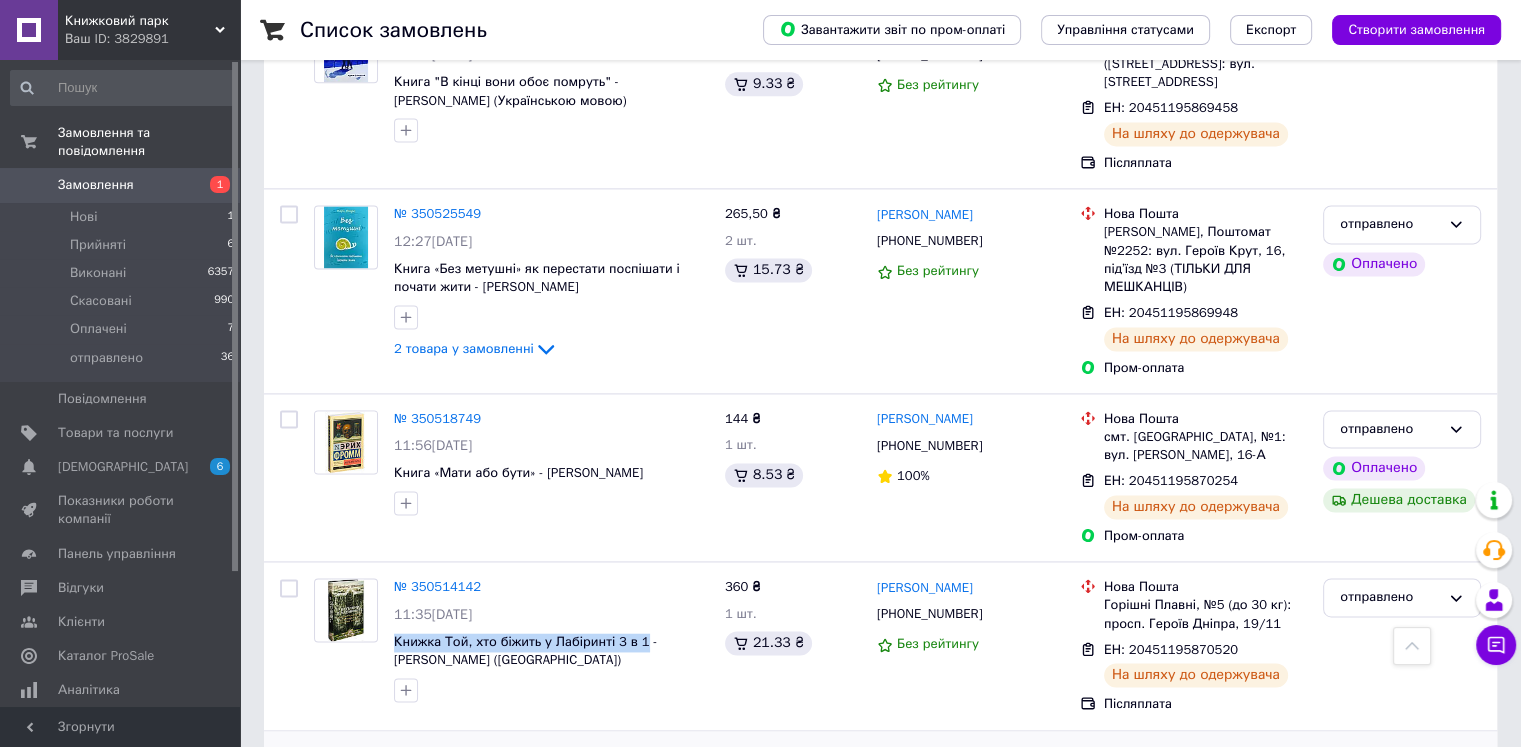 scroll, scrollTop: 2700, scrollLeft: 0, axis: vertical 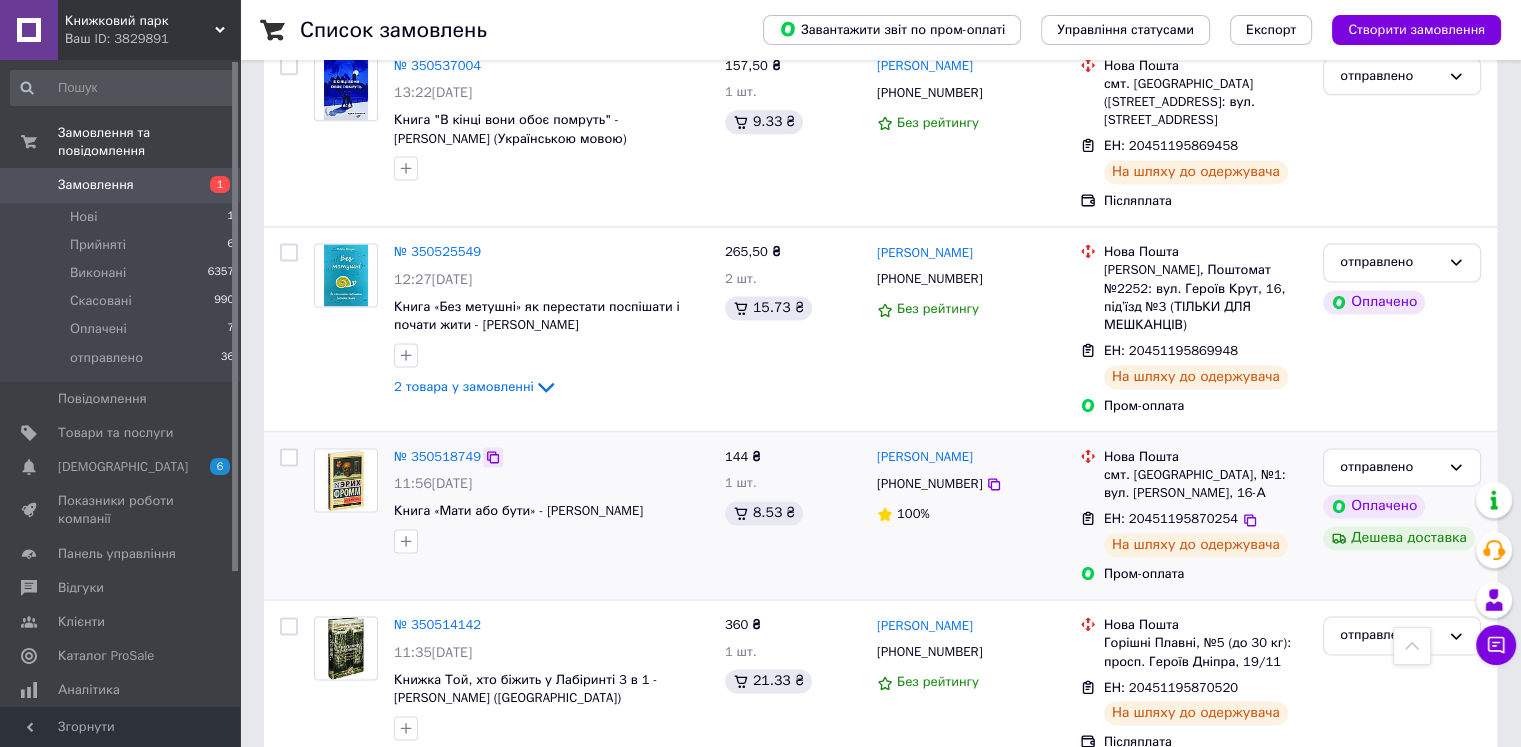 click 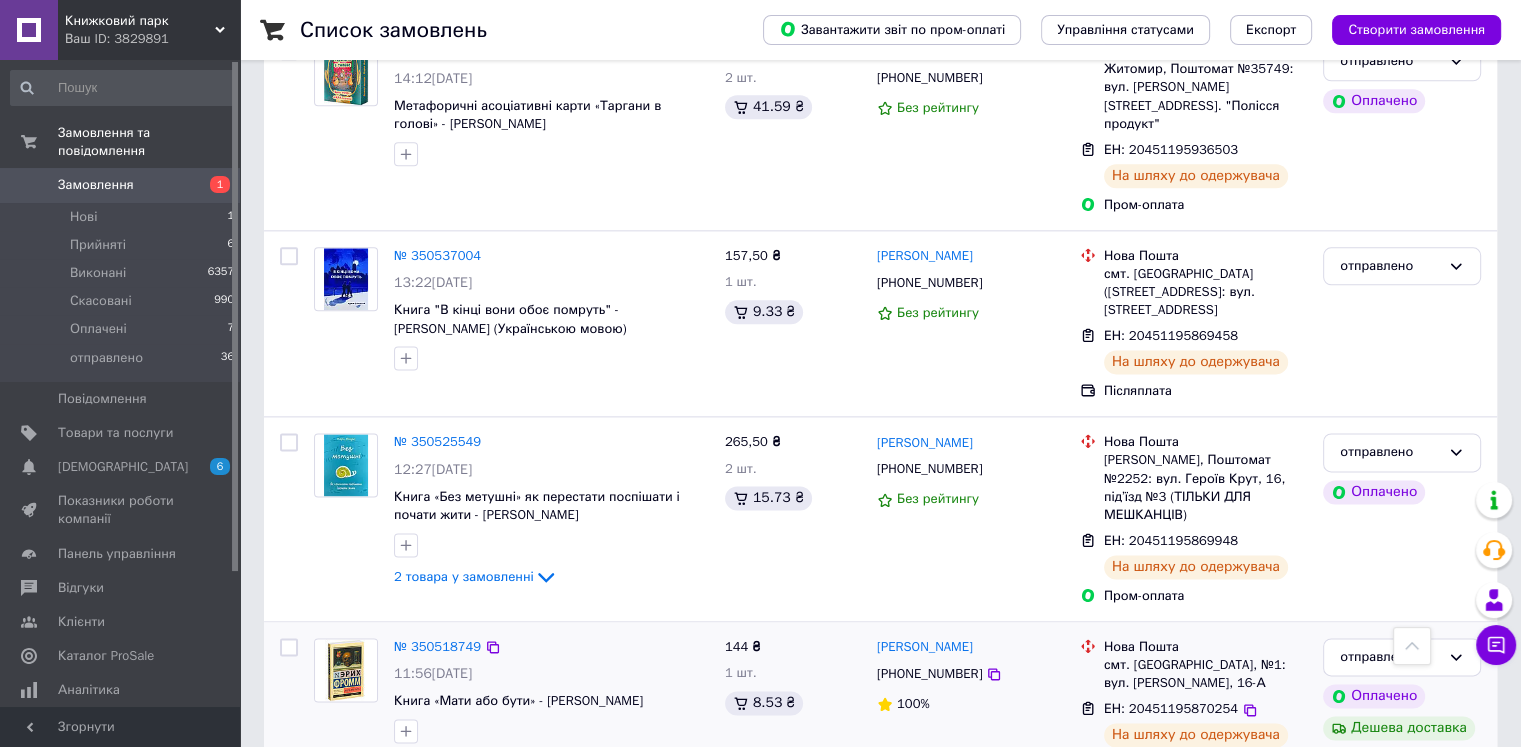 scroll, scrollTop: 2500, scrollLeft: 0, axis: vertical 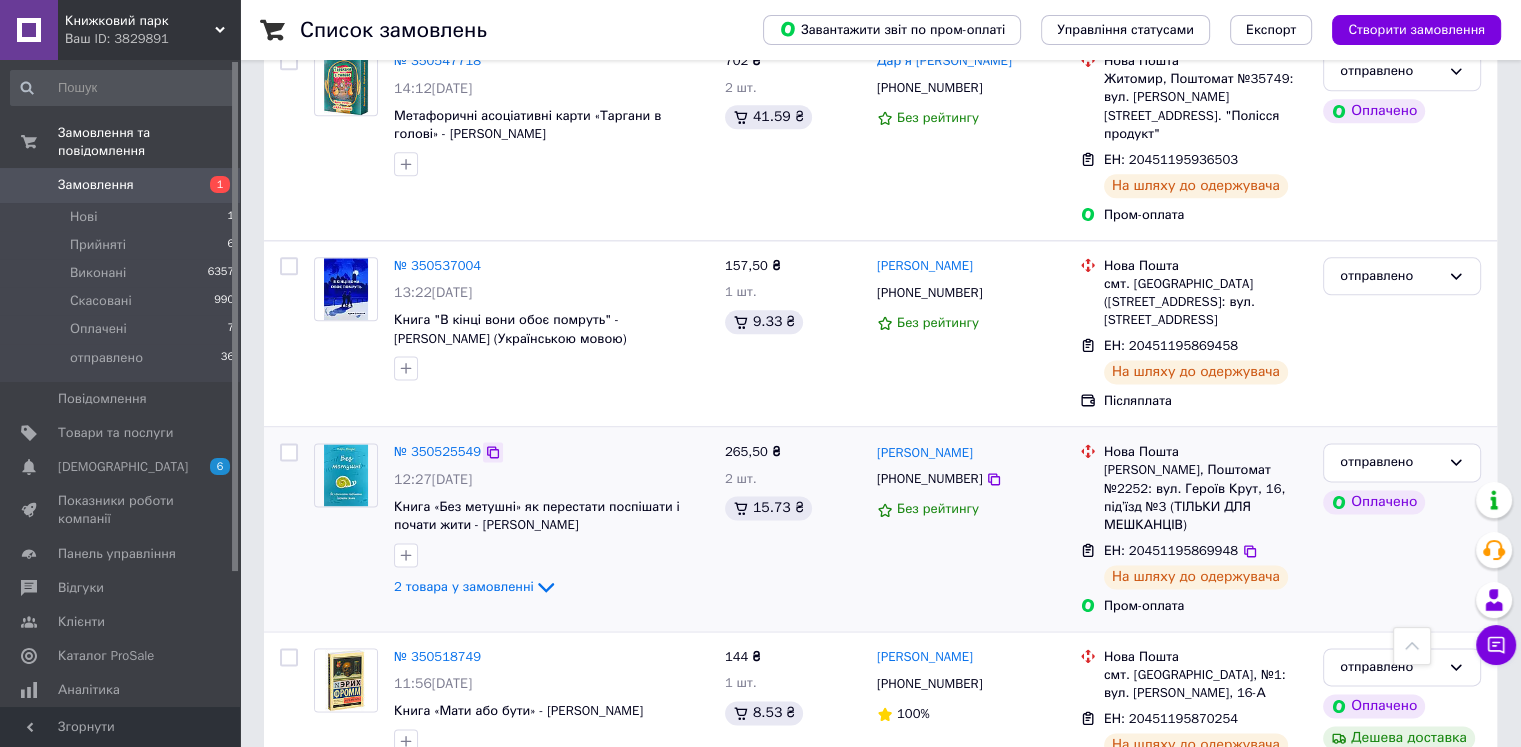 click 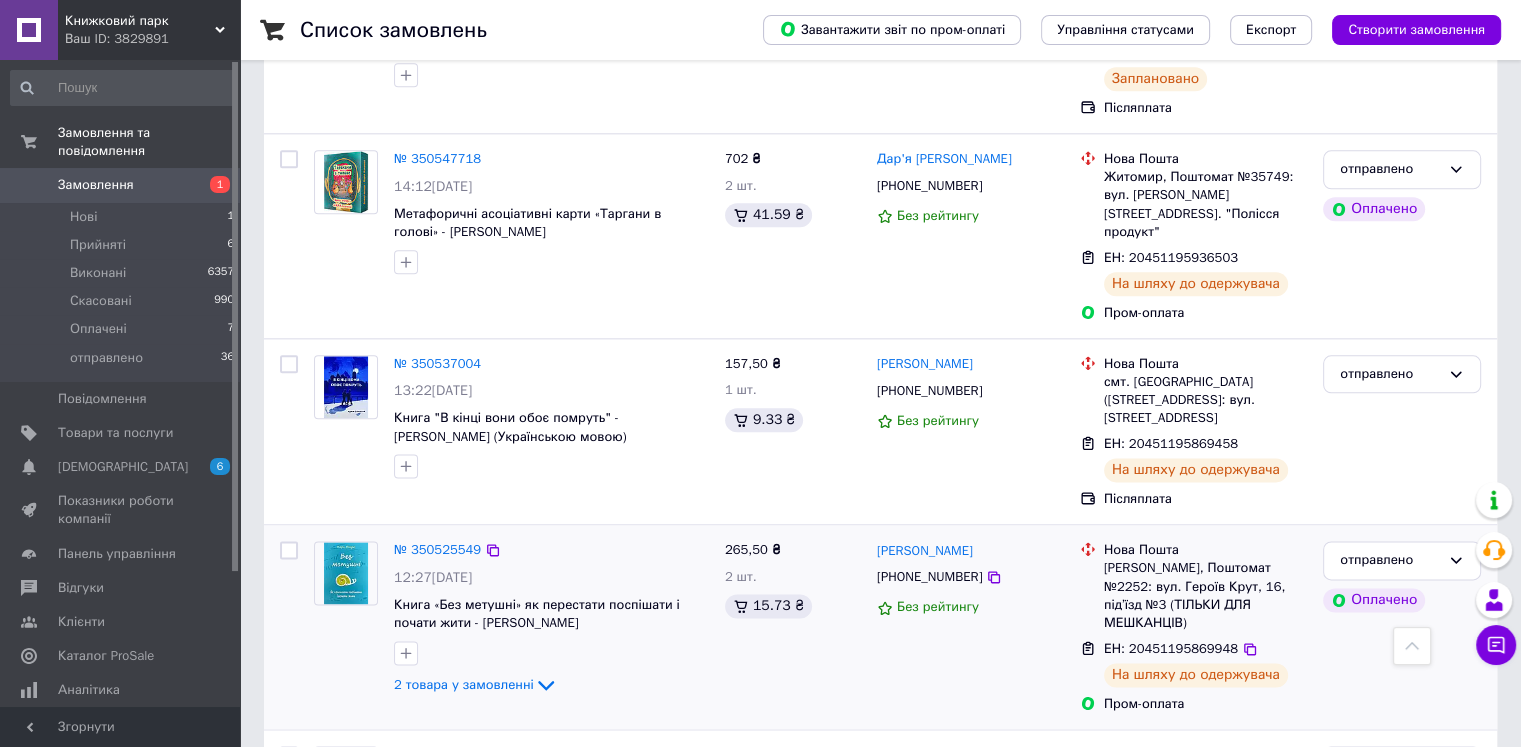 scroll, scrollTop: 2400, scrollLeft: 0, axis: vertical 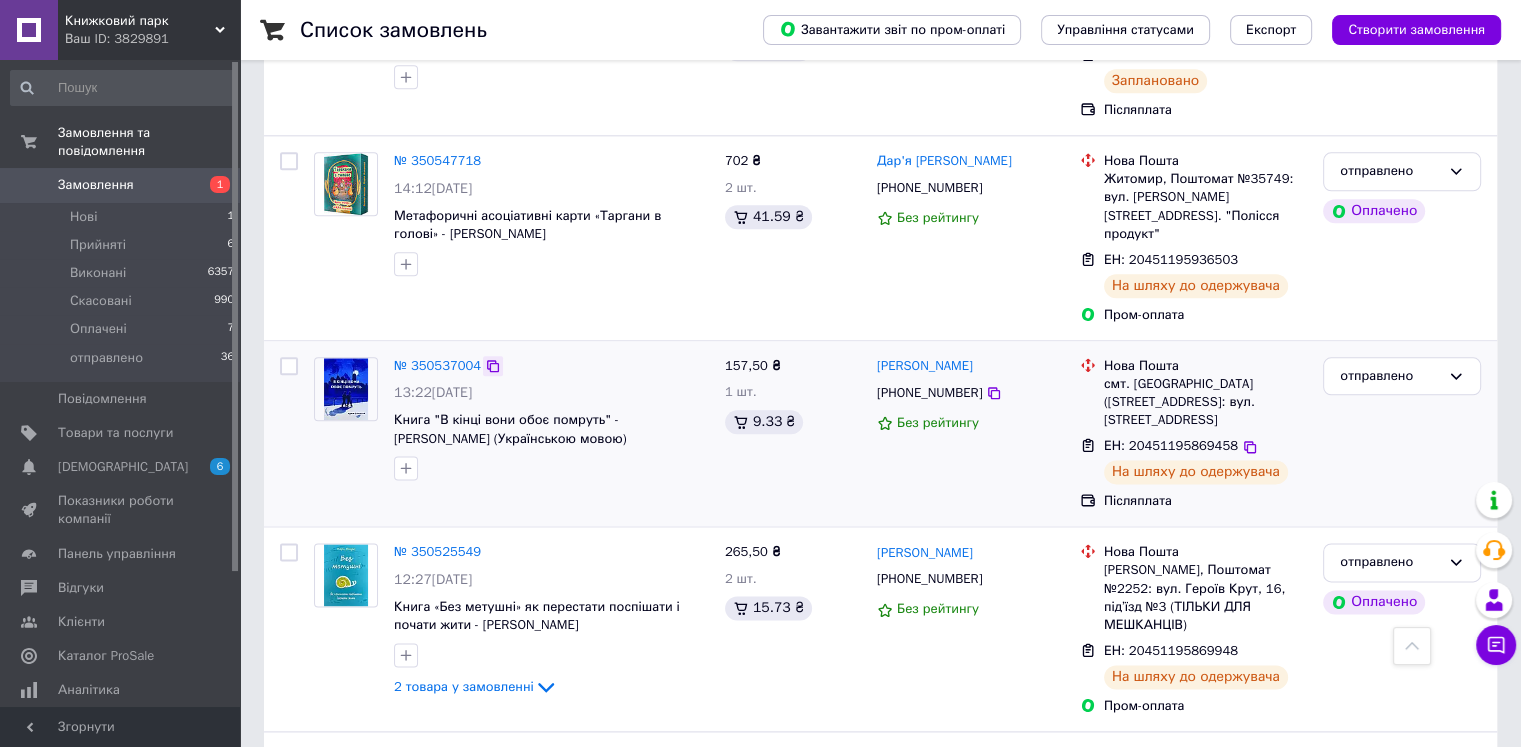 click 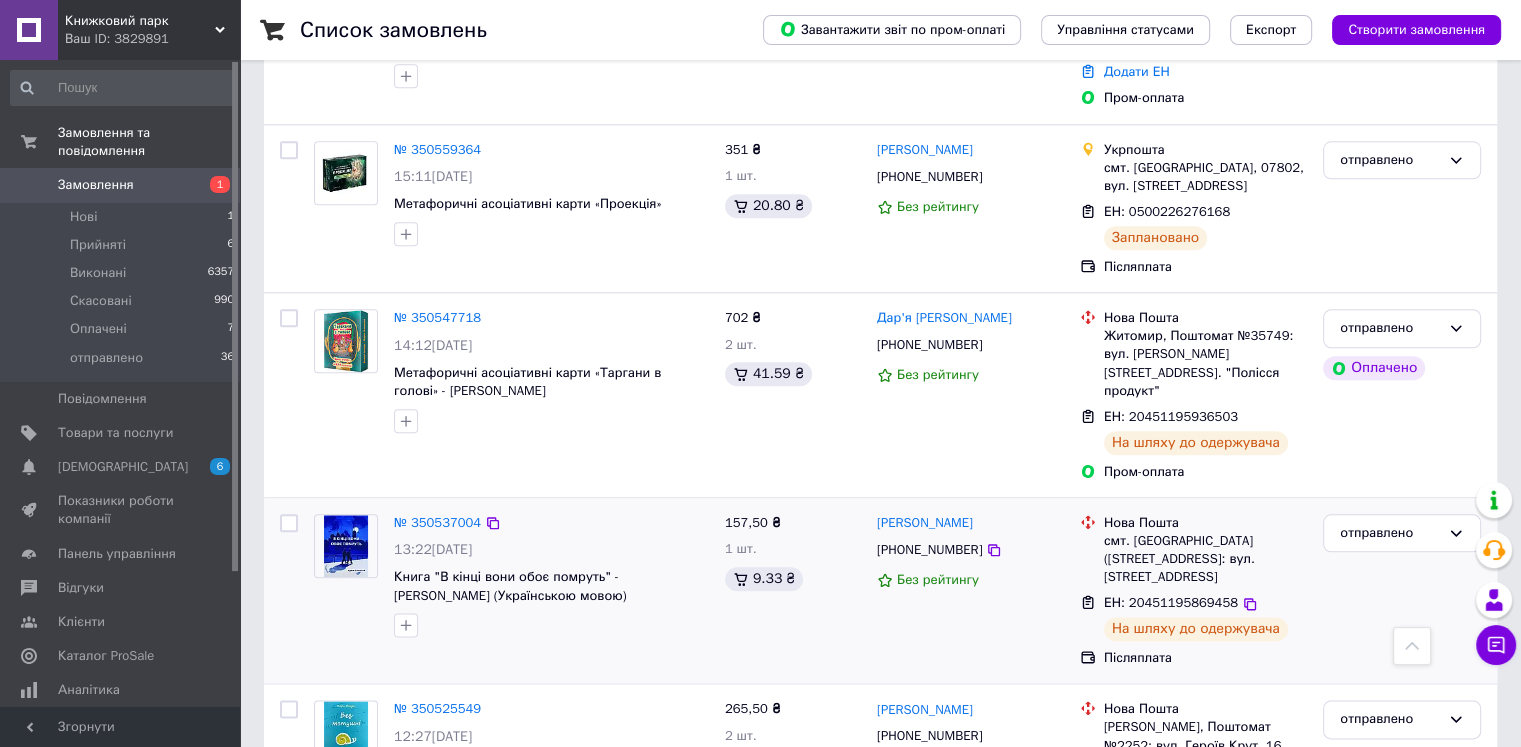 scroll, scrollTop: 2200, scrollLeft: 0, axis: vertical 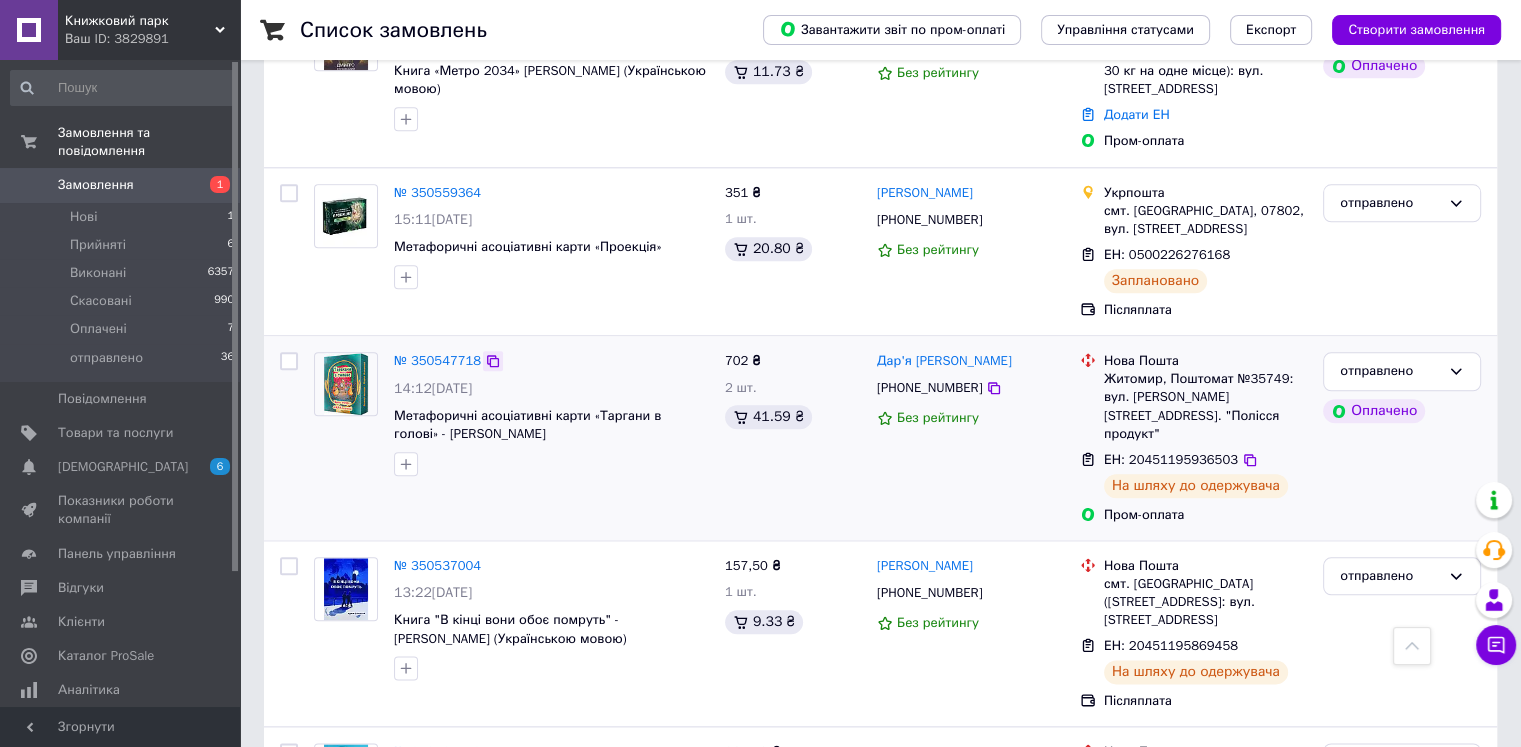 click 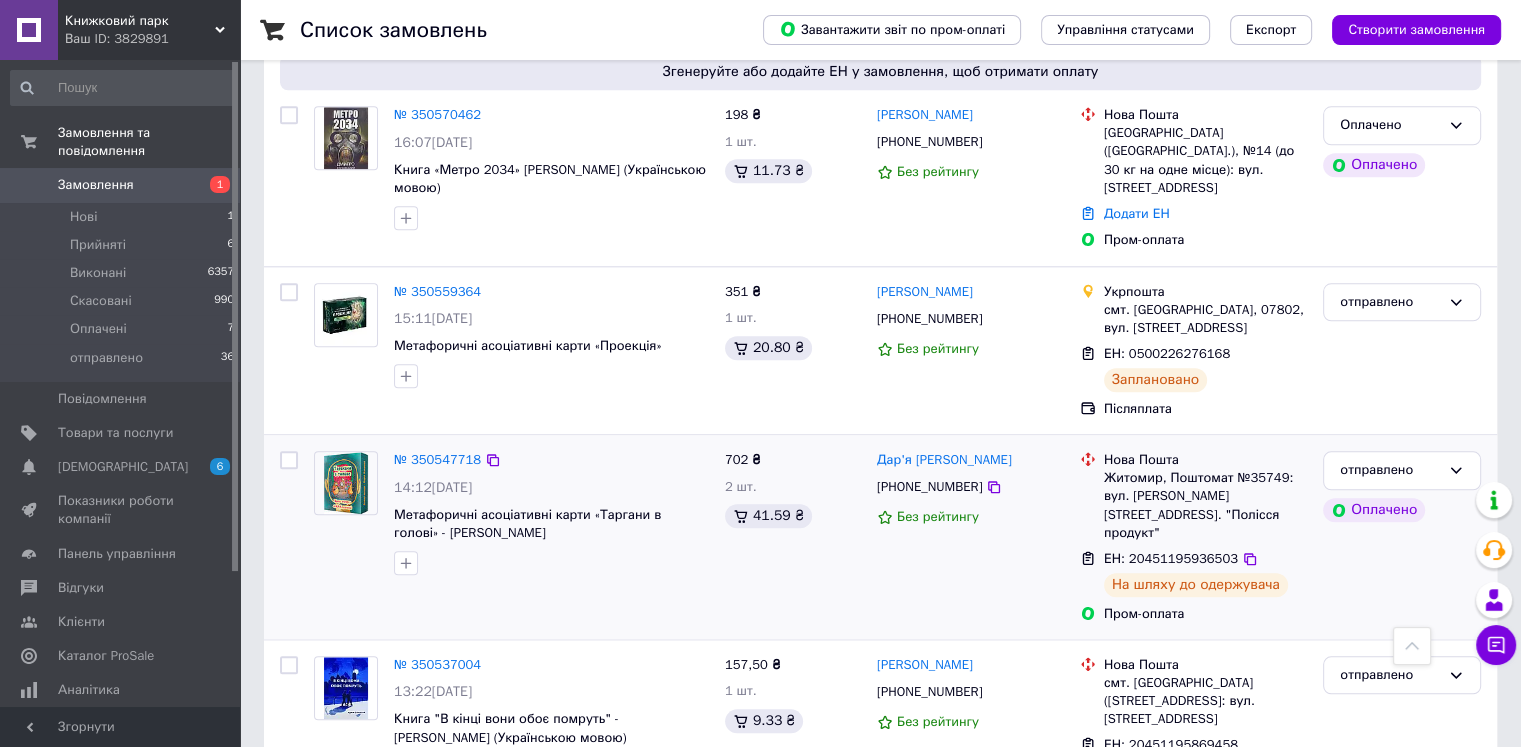 scroll, scrollTop: 2100, scrollLeft: 0, axis: vertical 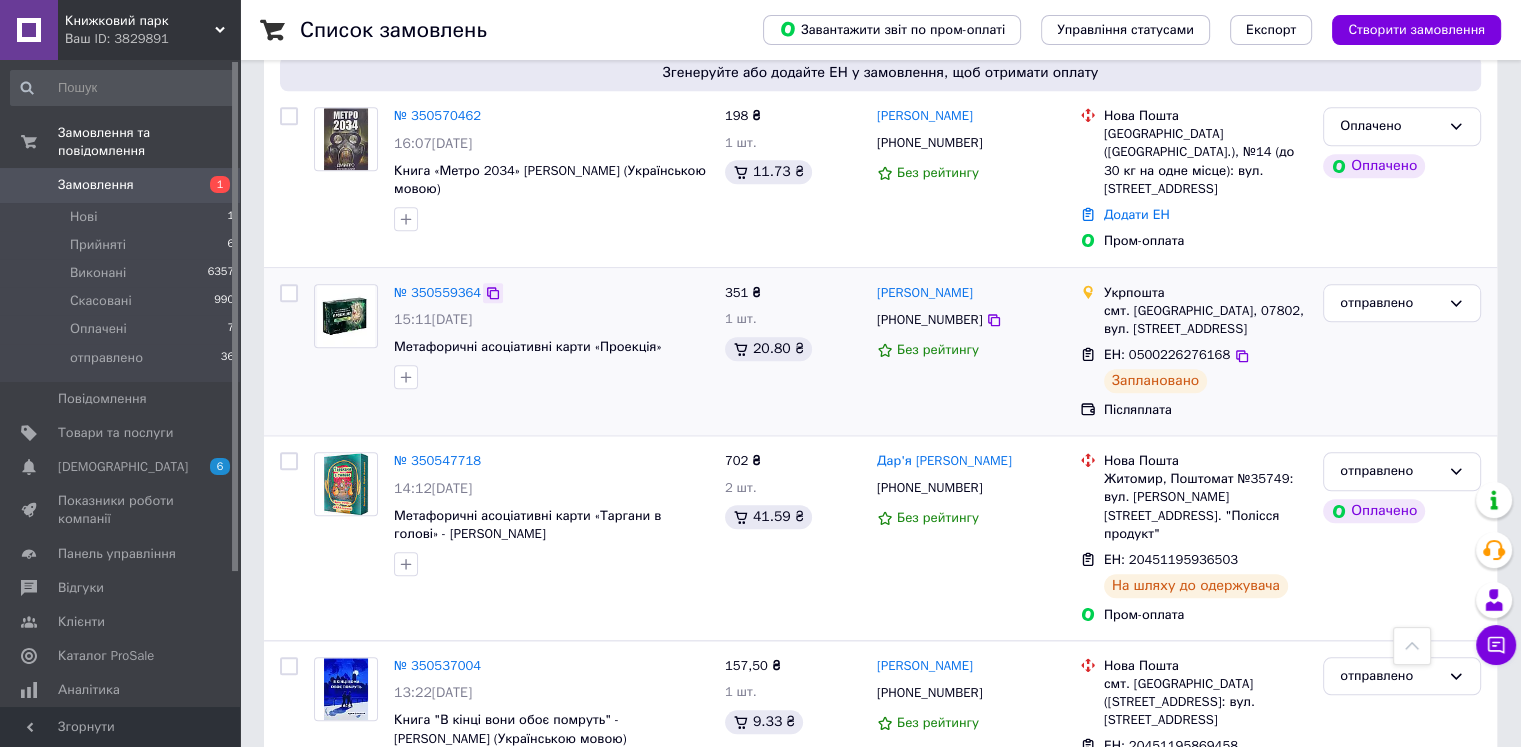 click 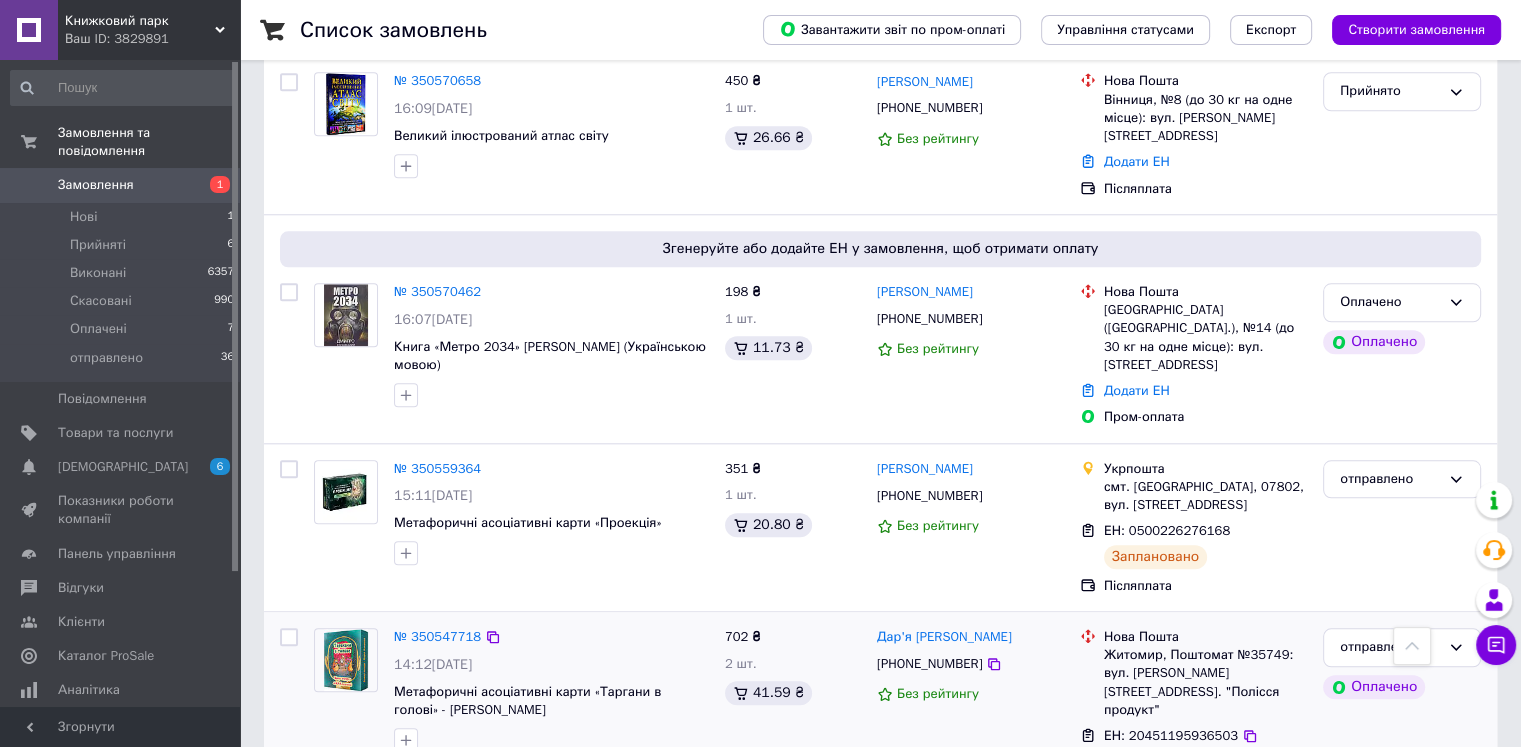 scroll, scrollTop: 1900, scrollLeft: 0, axis: vertical 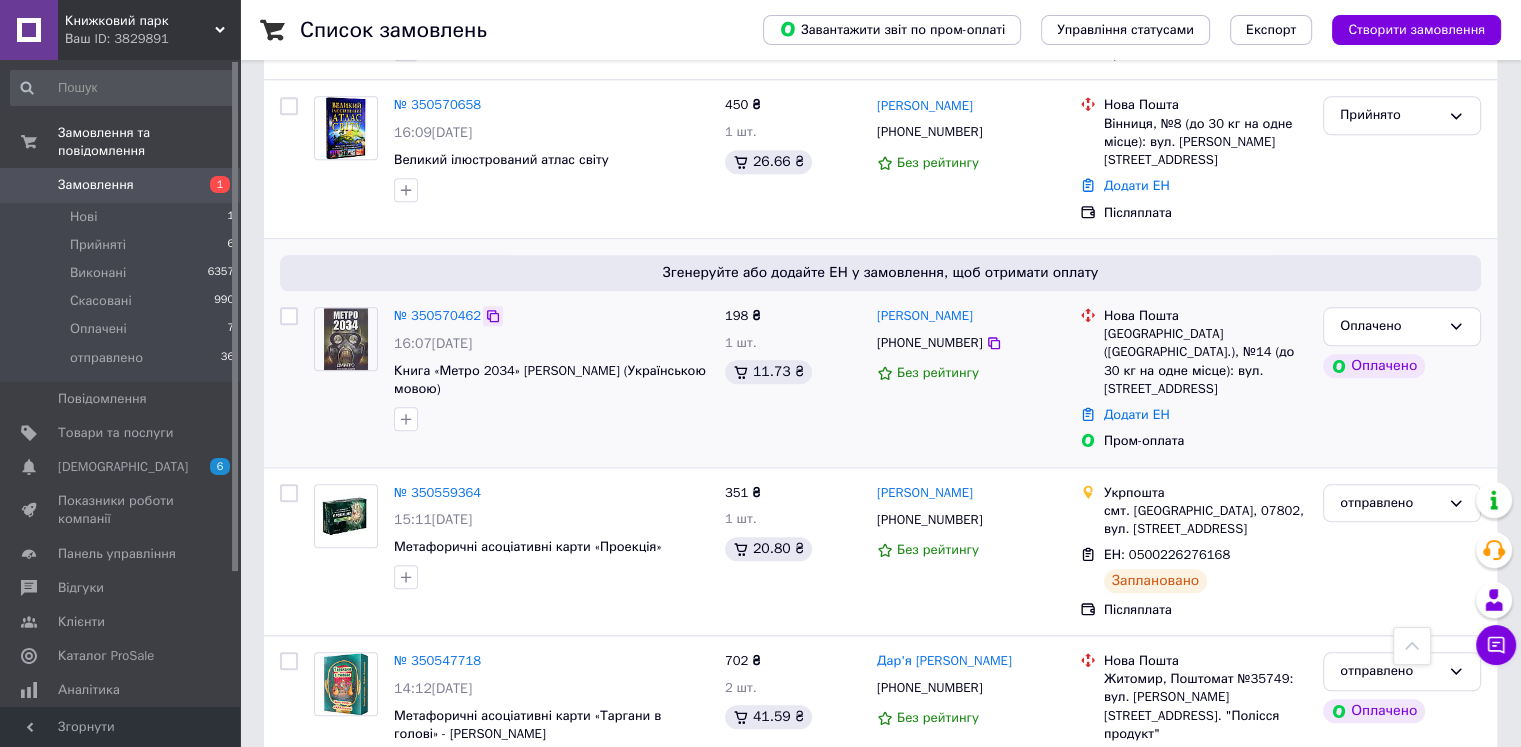 click 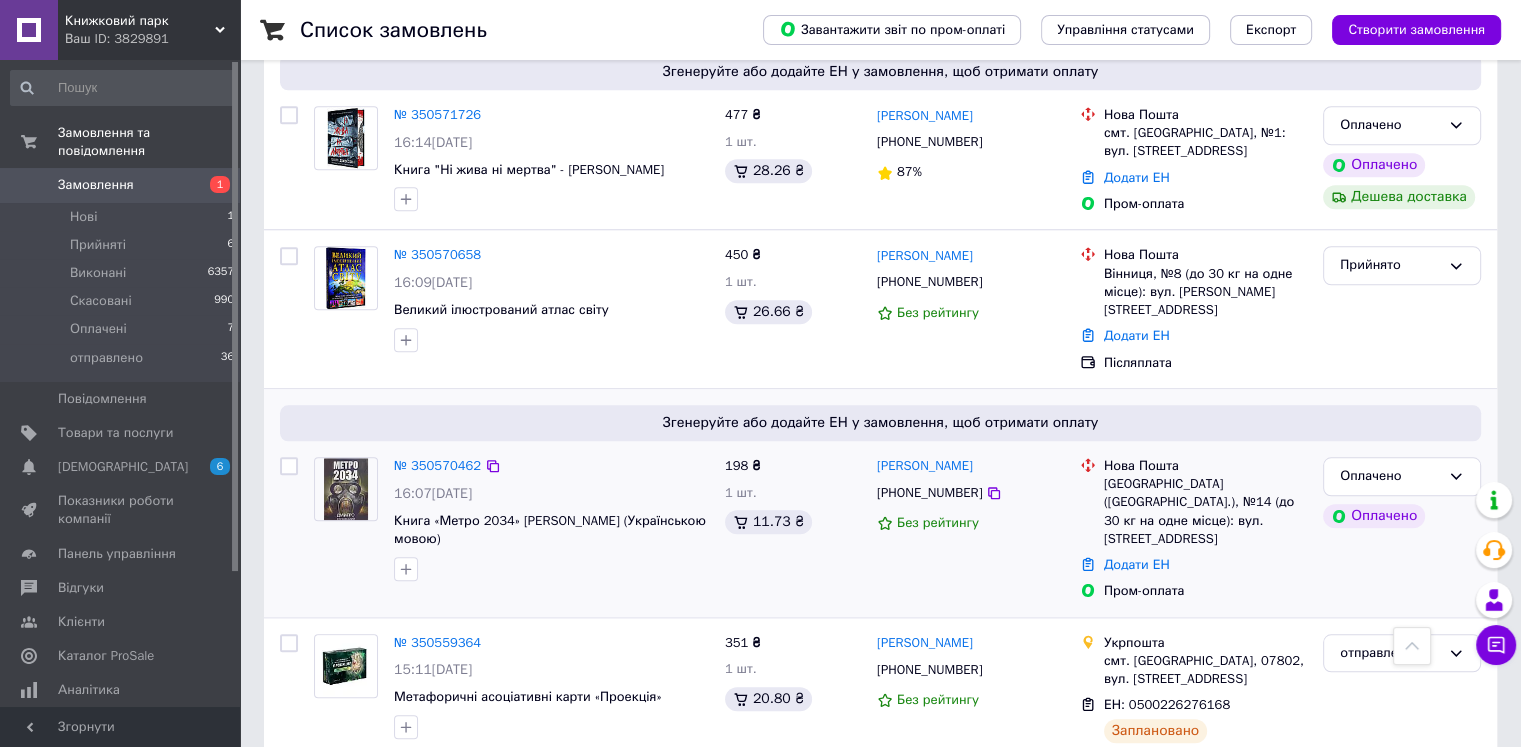 scroll, scrollTop: 1700, scrollLeft: 0, axis: vertical 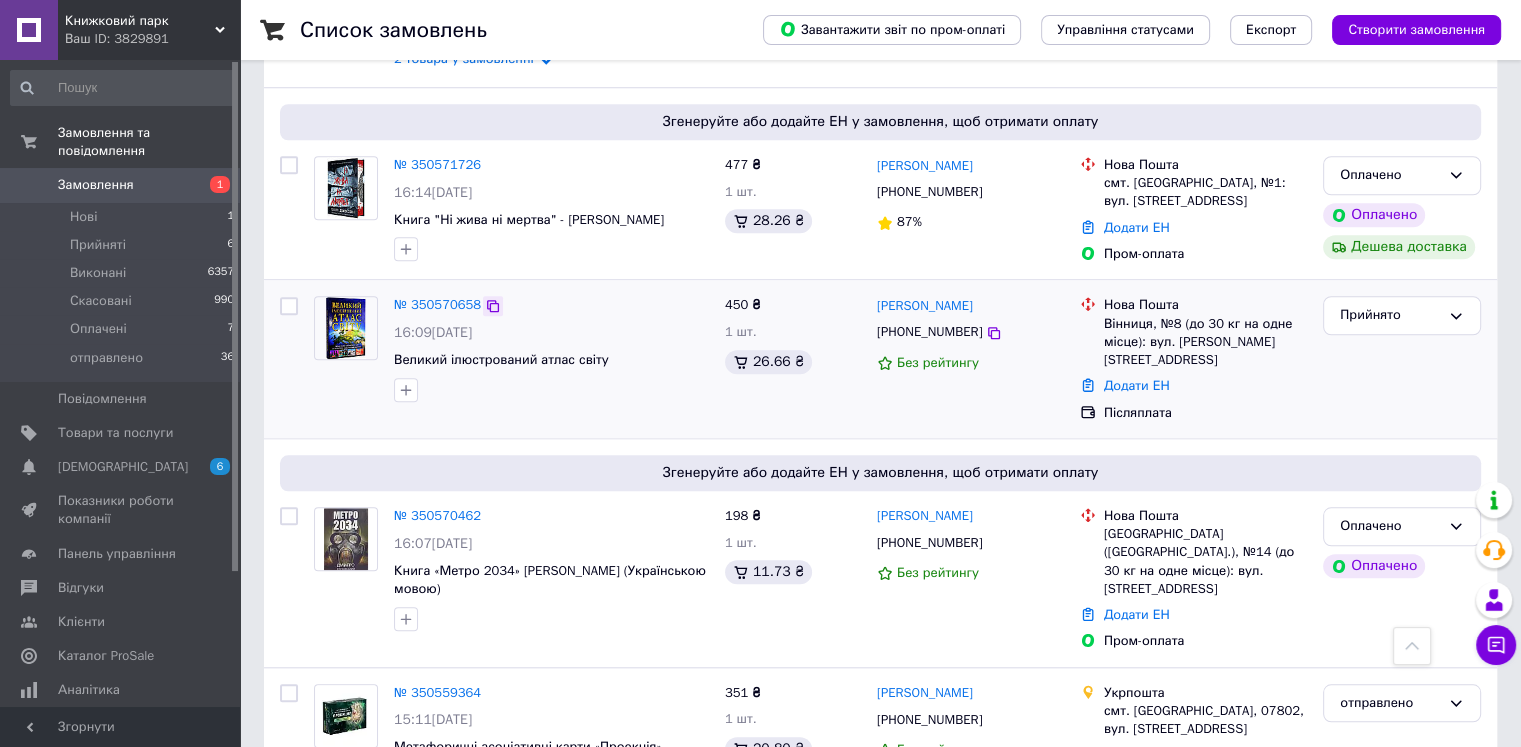 click 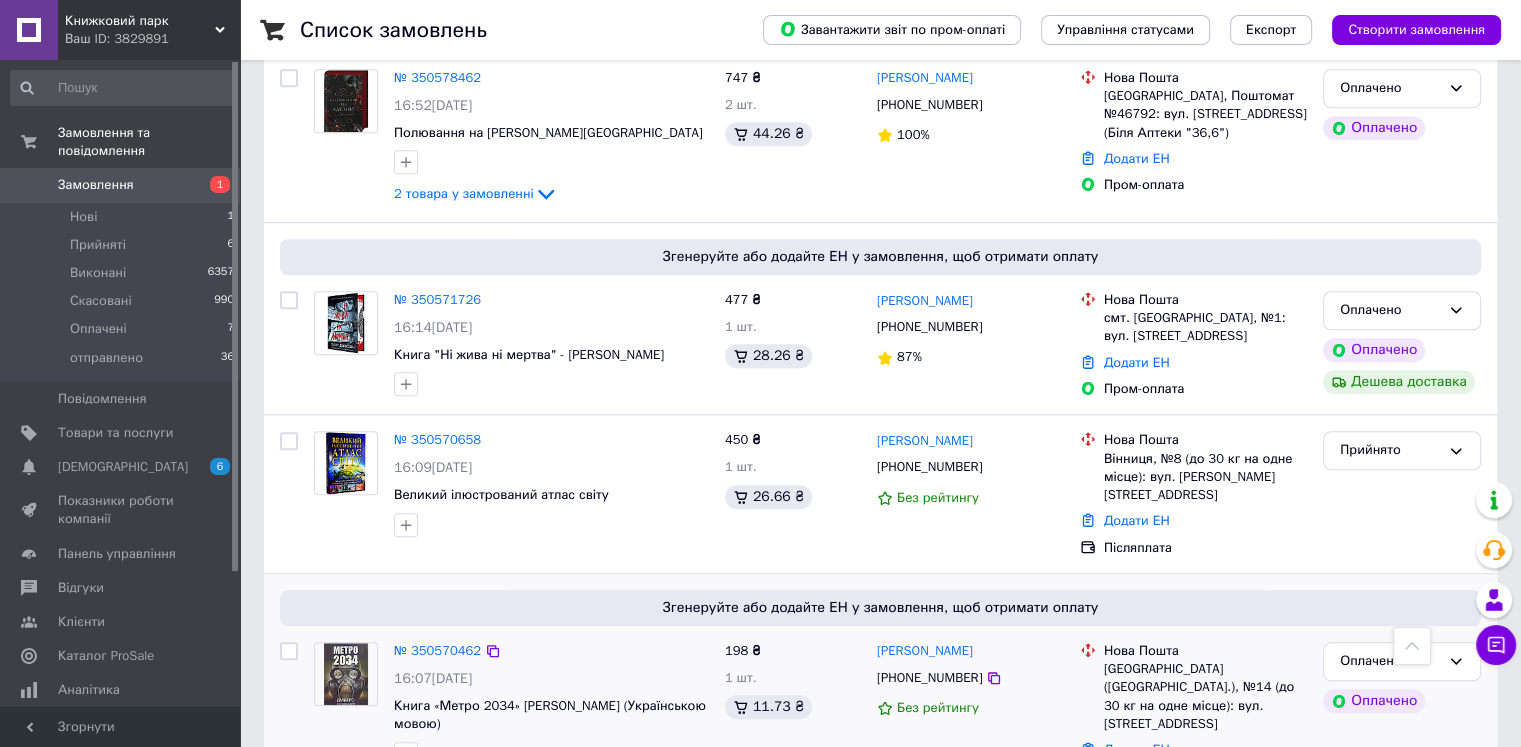 scroll, scrollTop: 1500, scrollLeft: 0, axis: vertical 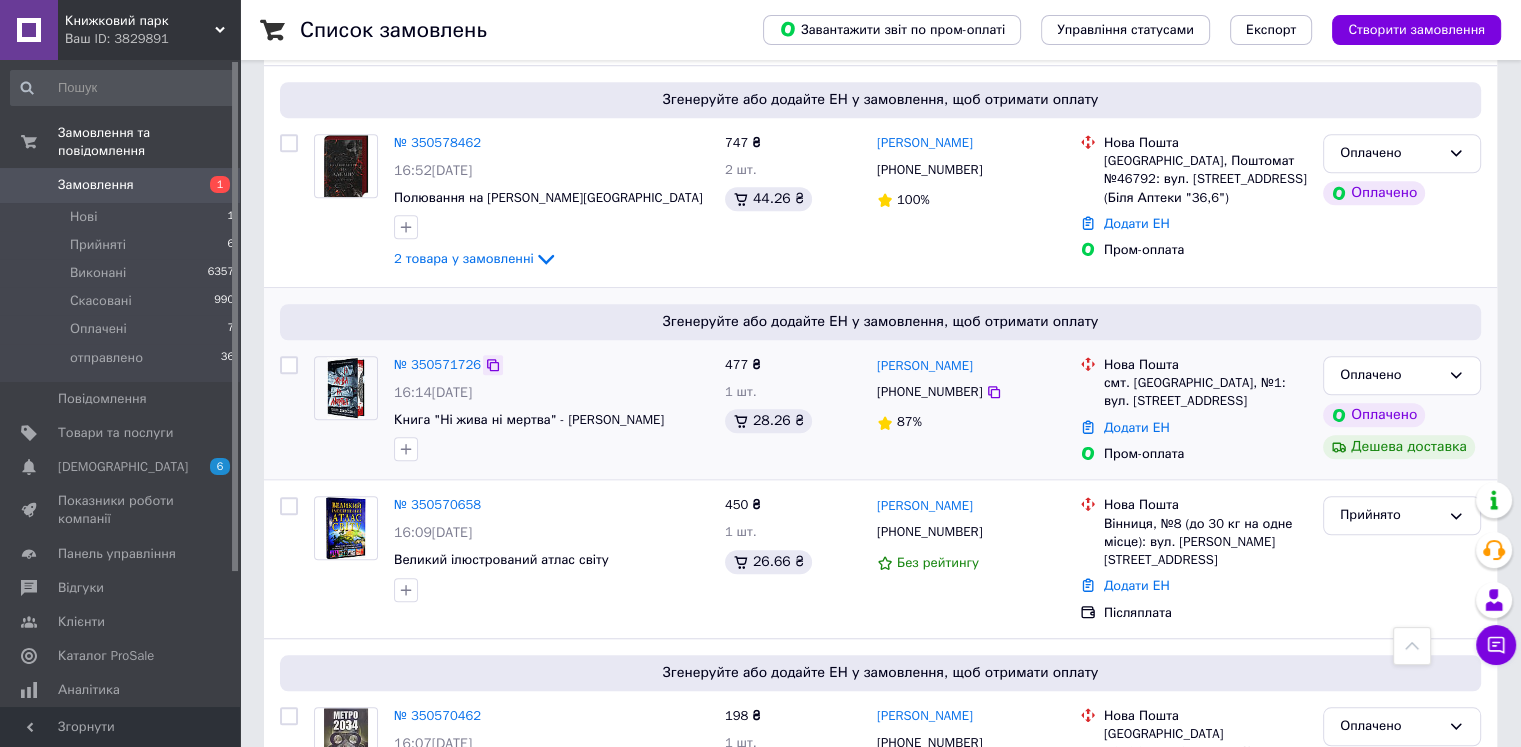 click 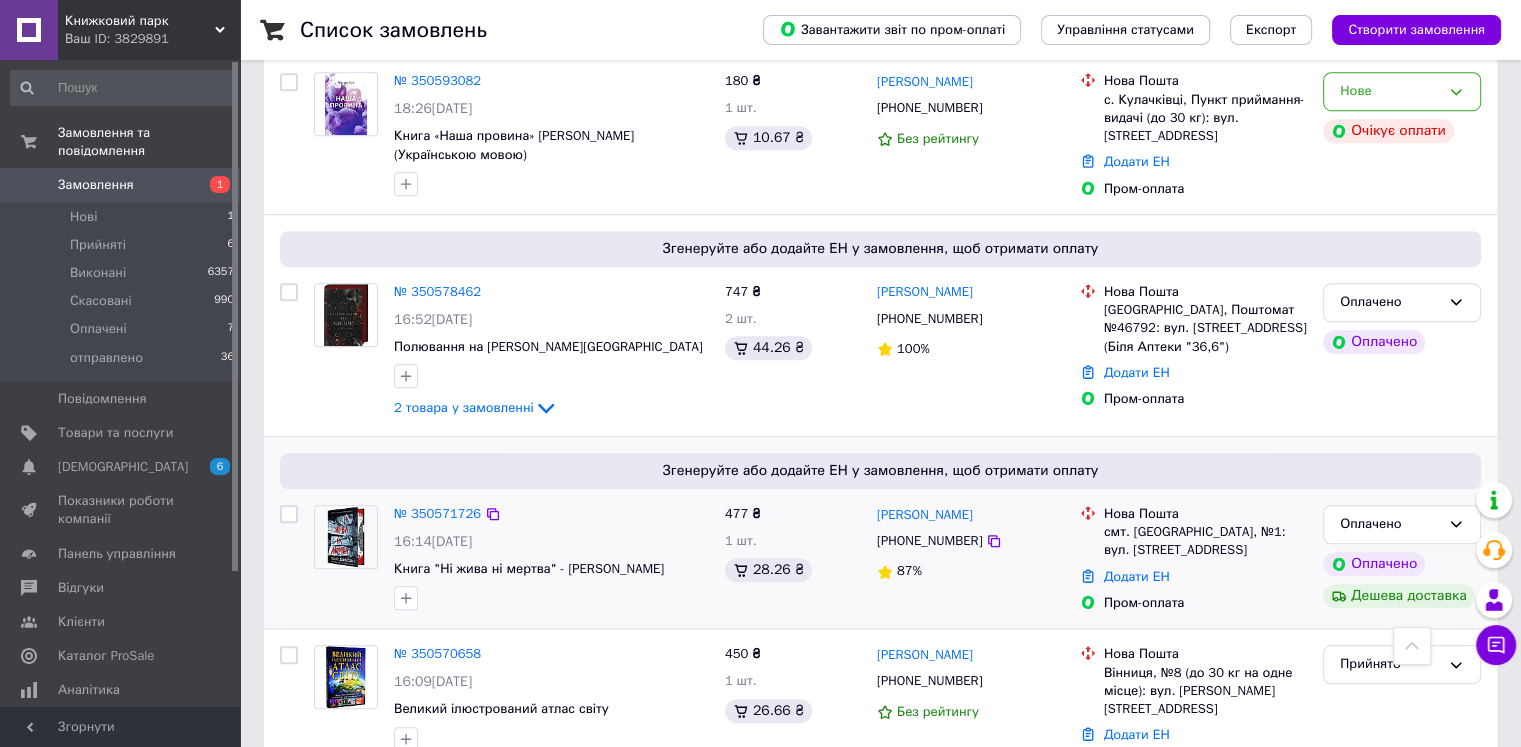 scroll, scrollTop: 1300, scrollLeft: 0, axis: vertical 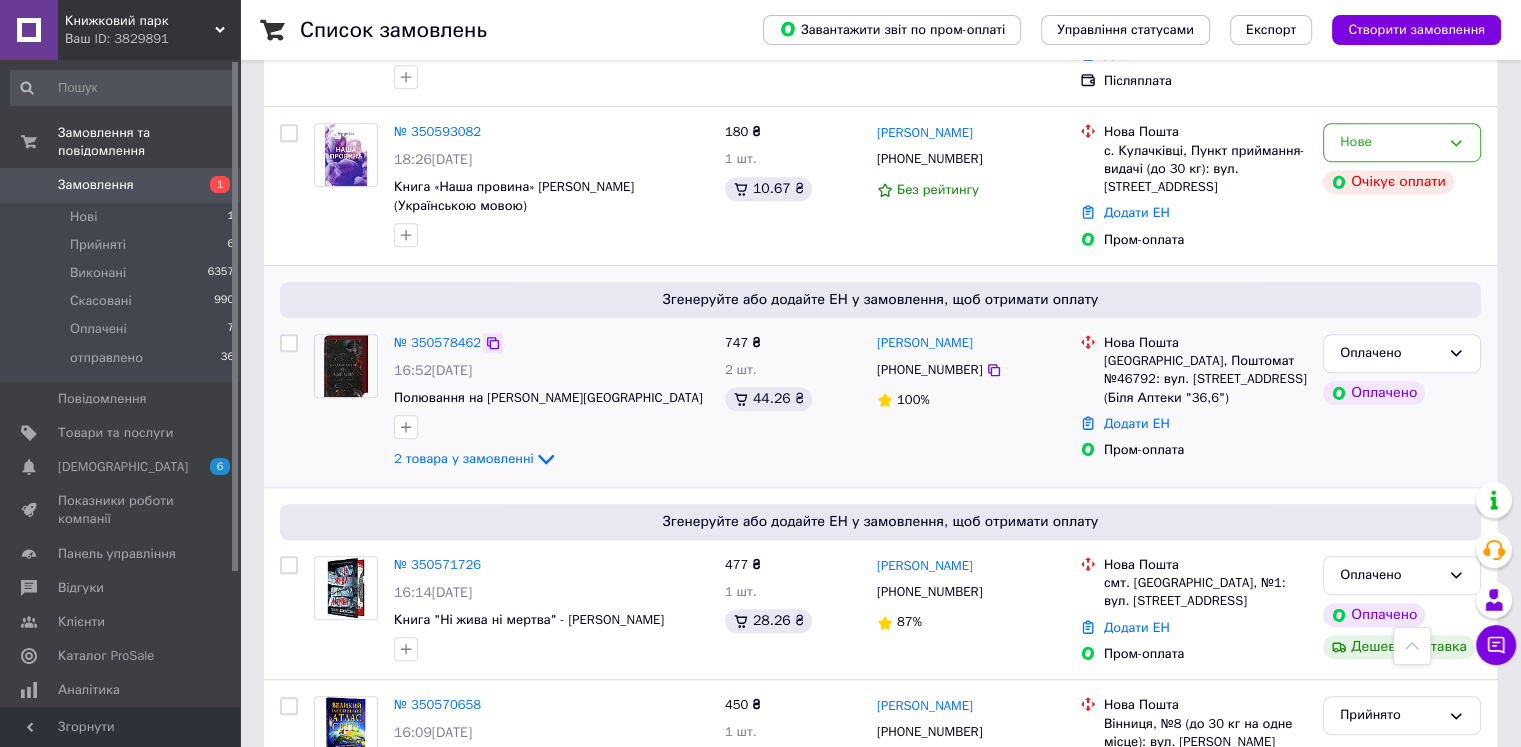 click 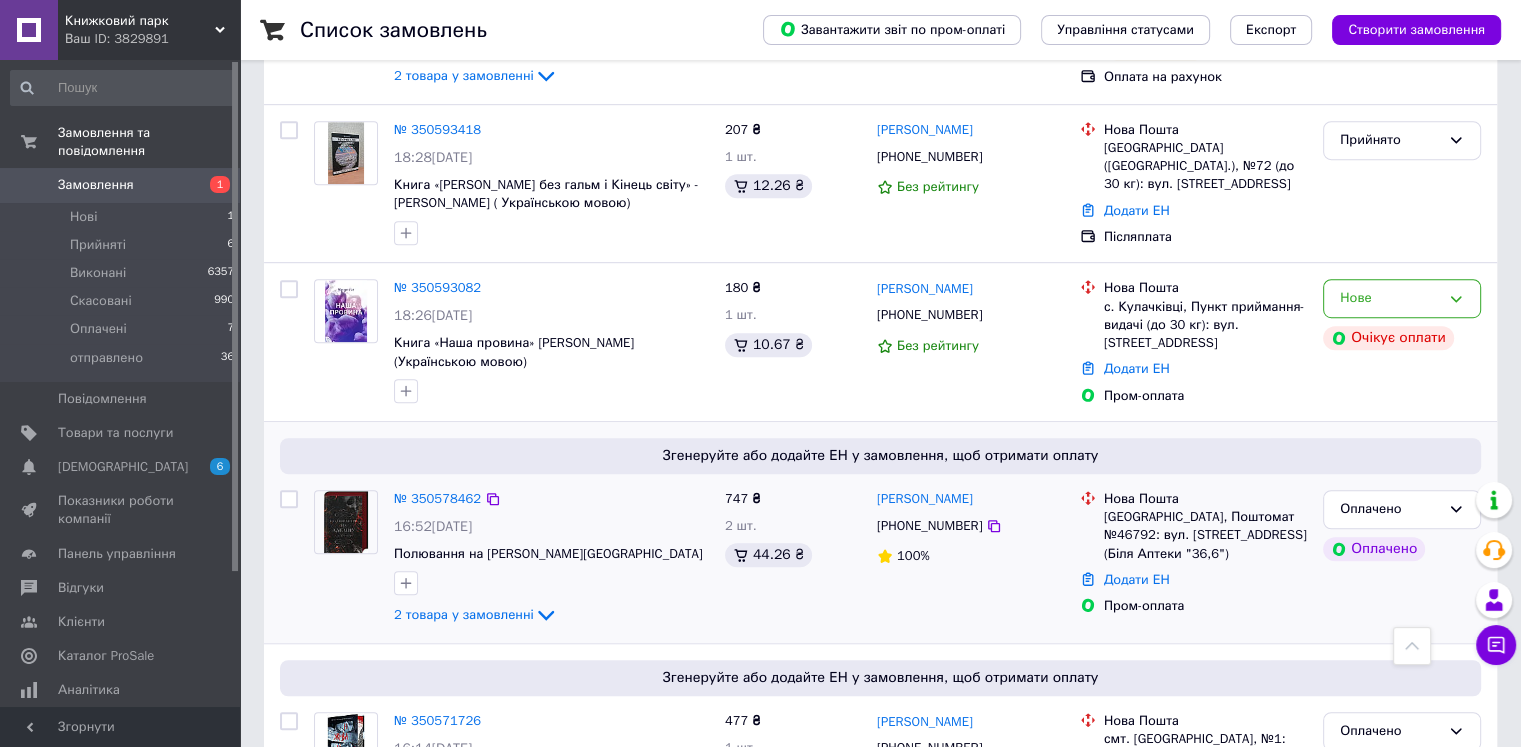 scroll, scrollTop: 1100, scrollLeft: 0, axis: vertical 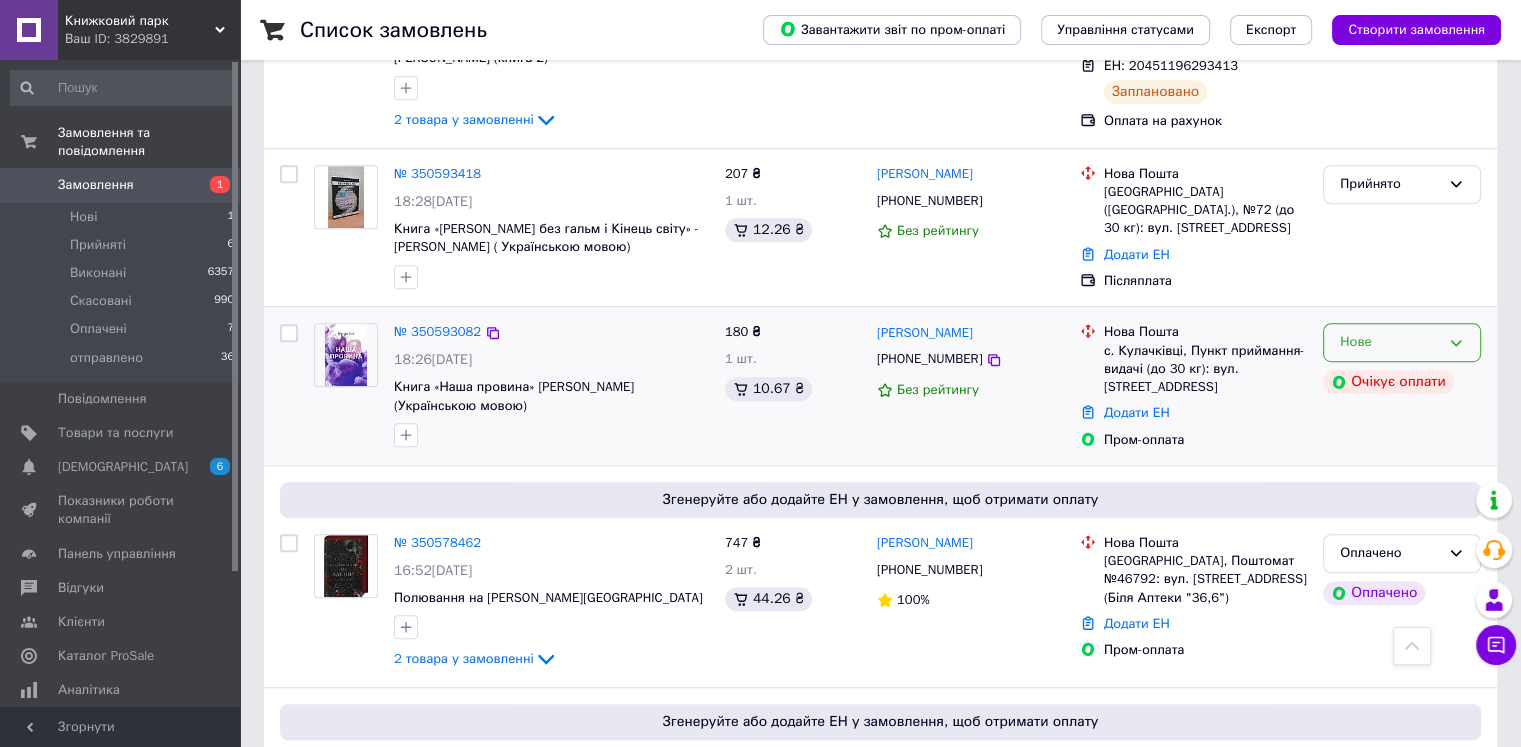 click 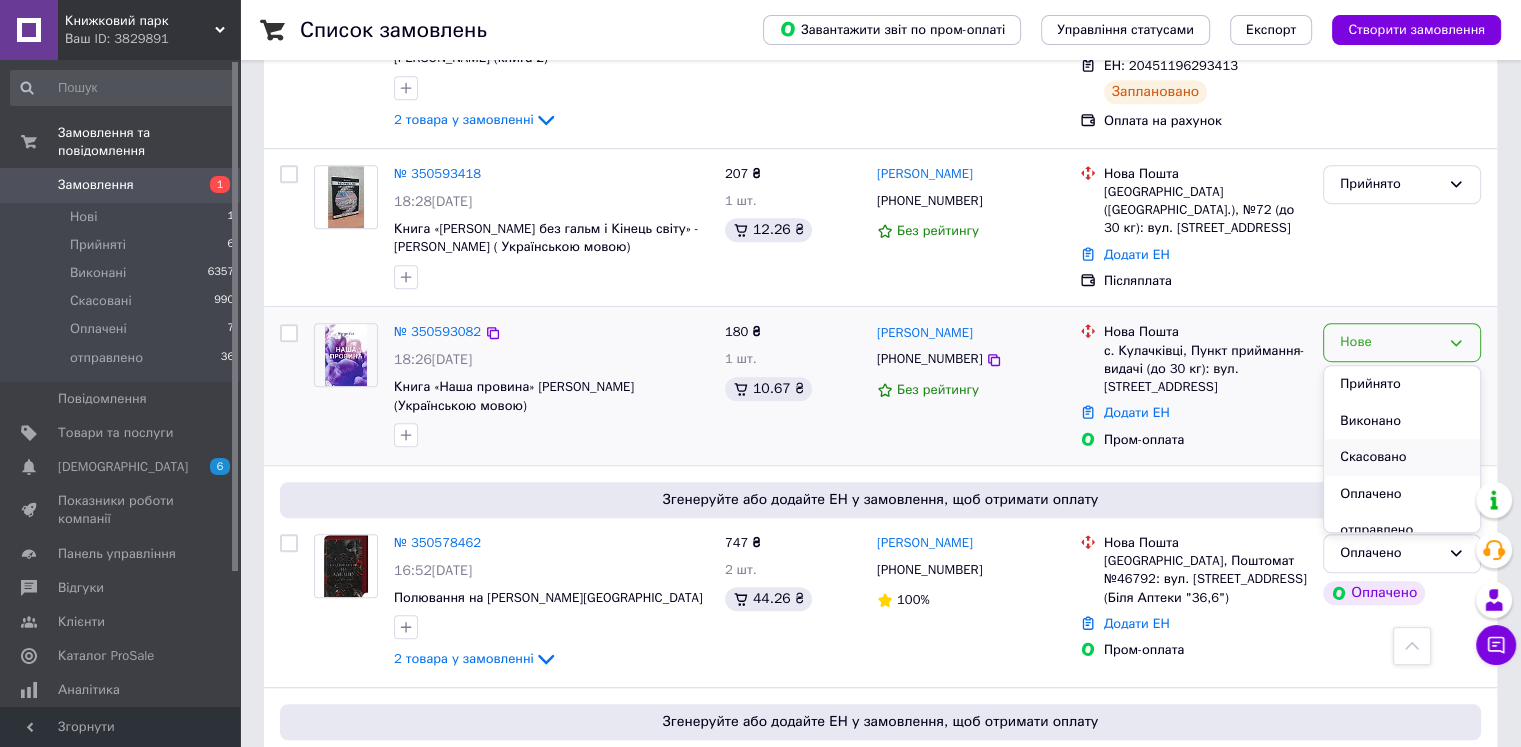 click on "Скасовано" at bounding box center (1402, 457) 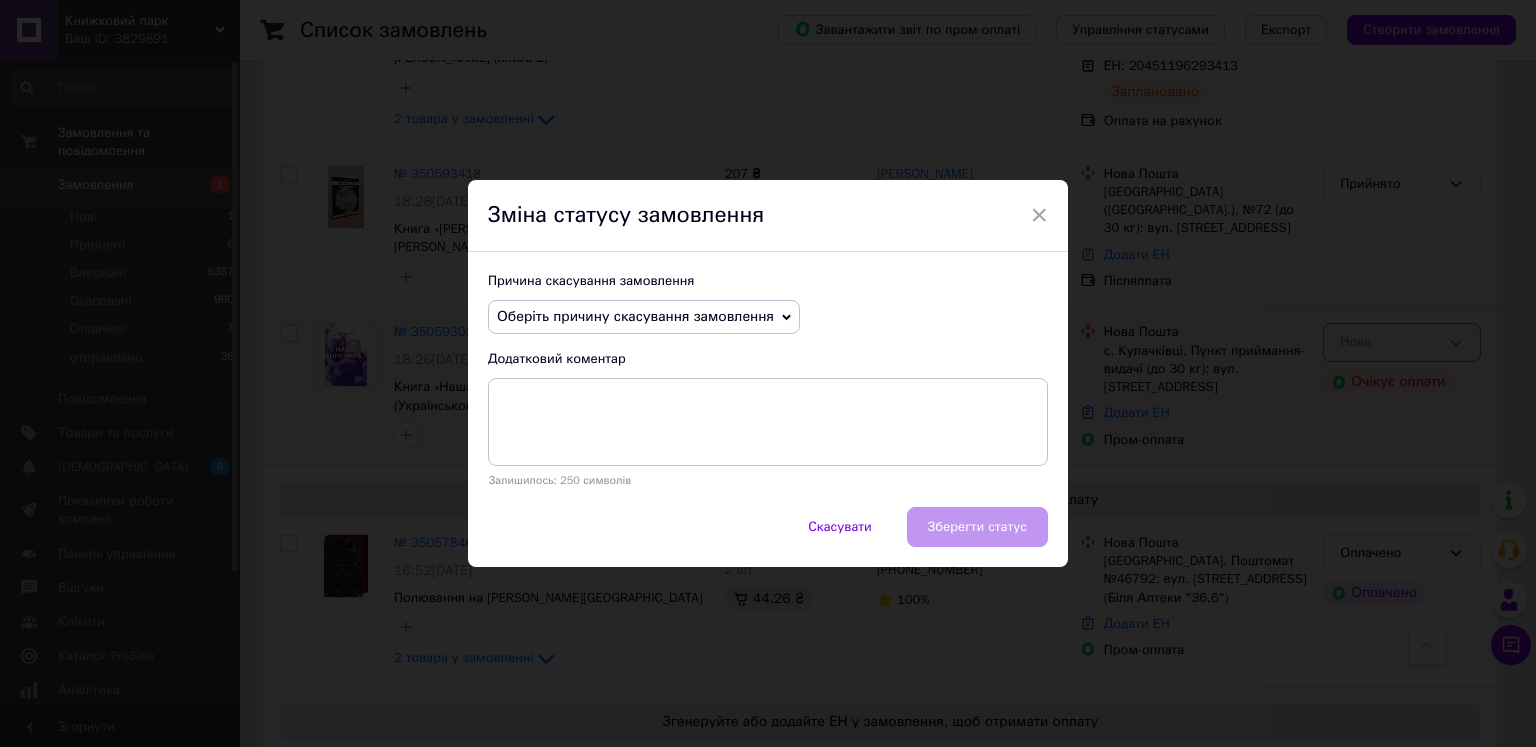 click on "Оберіть причину скасування замовлення" at bounding box center [635, 316] 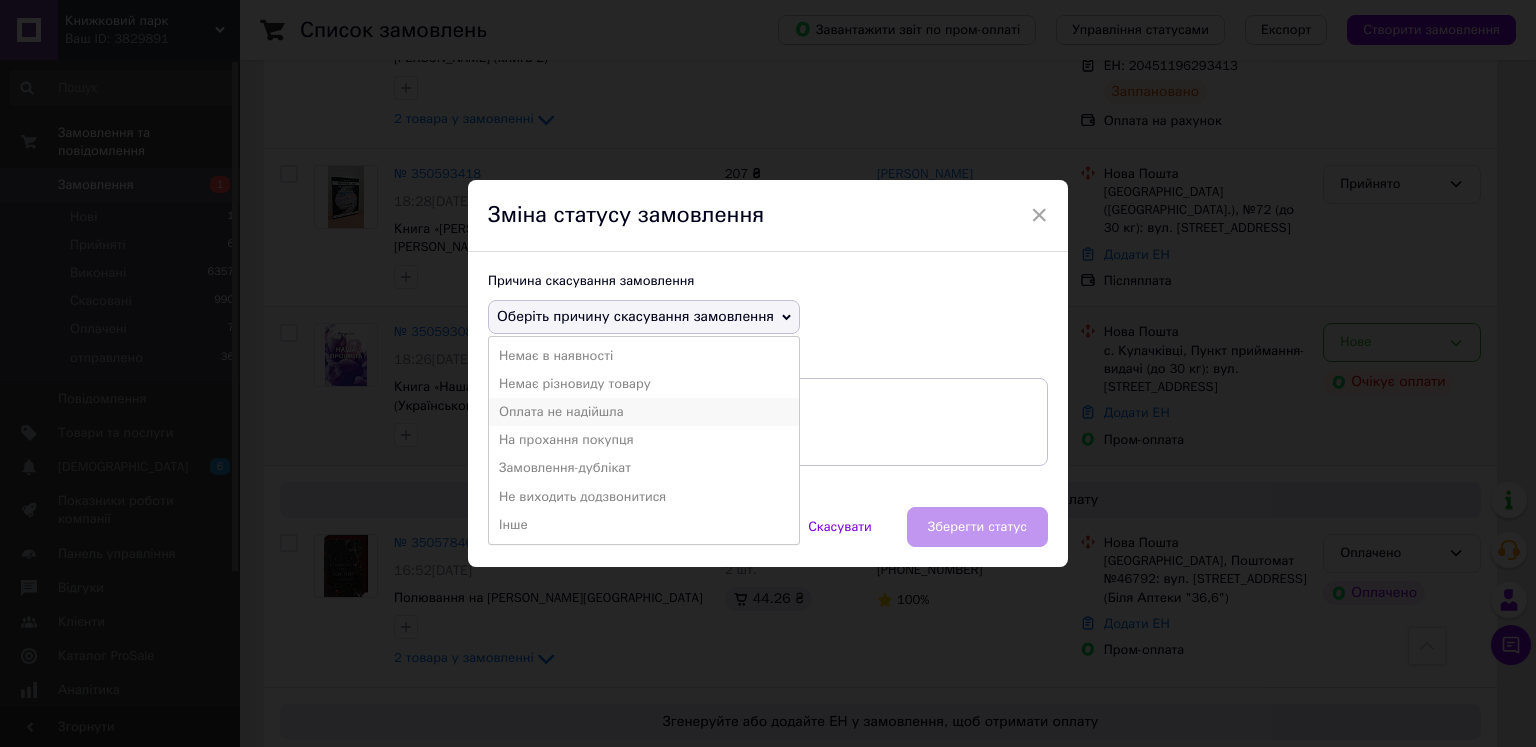 click on "Оплата не надійшла" at bounding box center [644, 412] 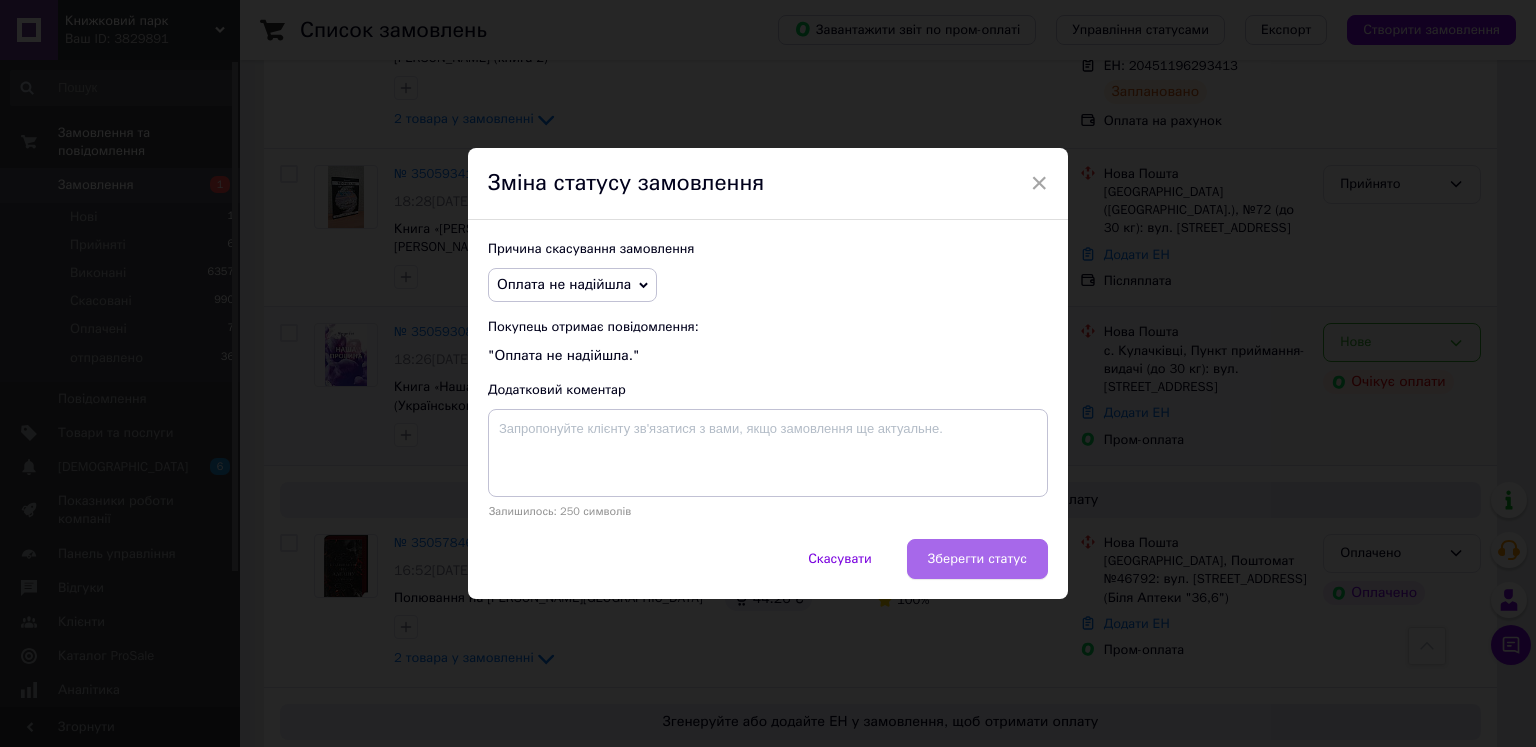 click on "Зберегти статус" at bounding box center [977, 559] 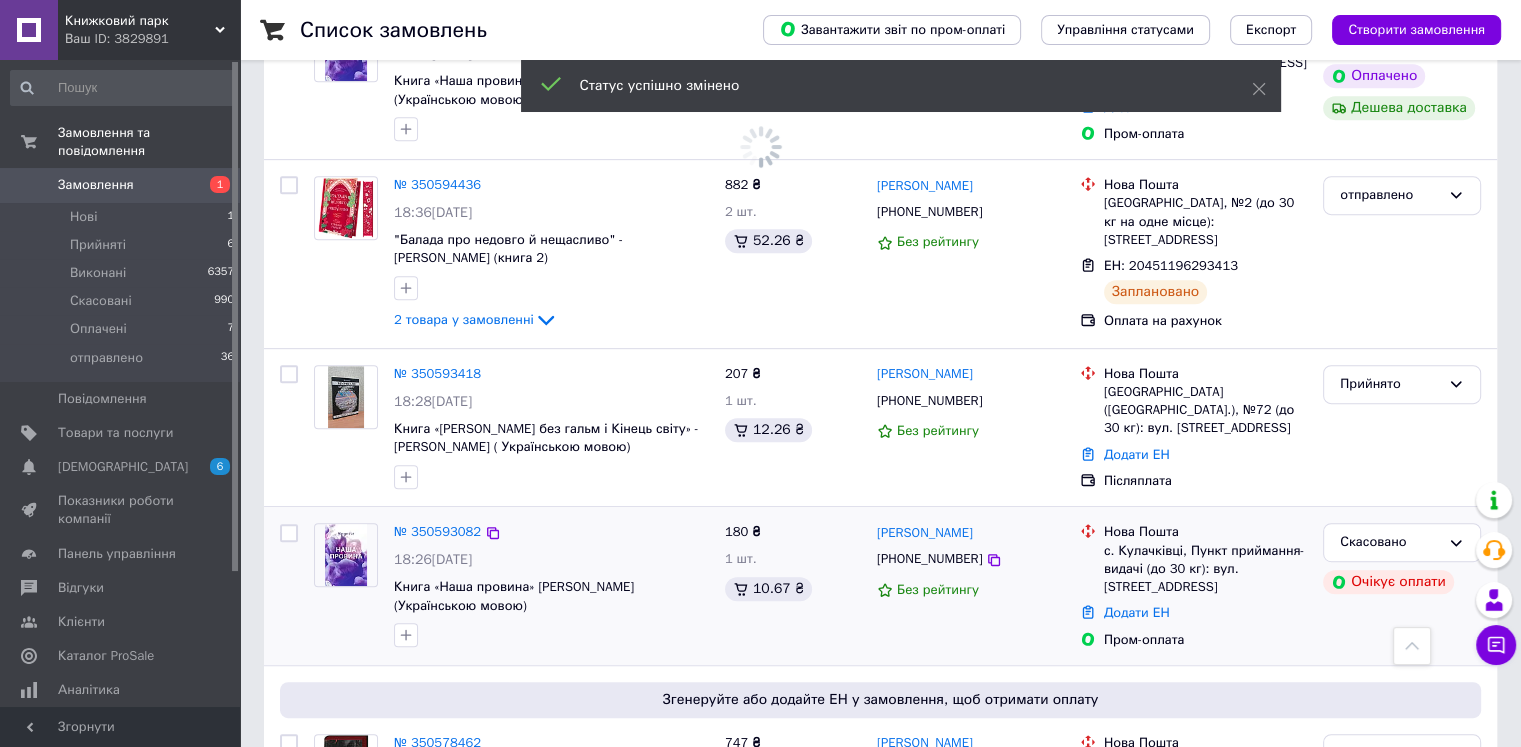 scroll, scrollTop: 900, scrollLeft: 0, axis: vertical 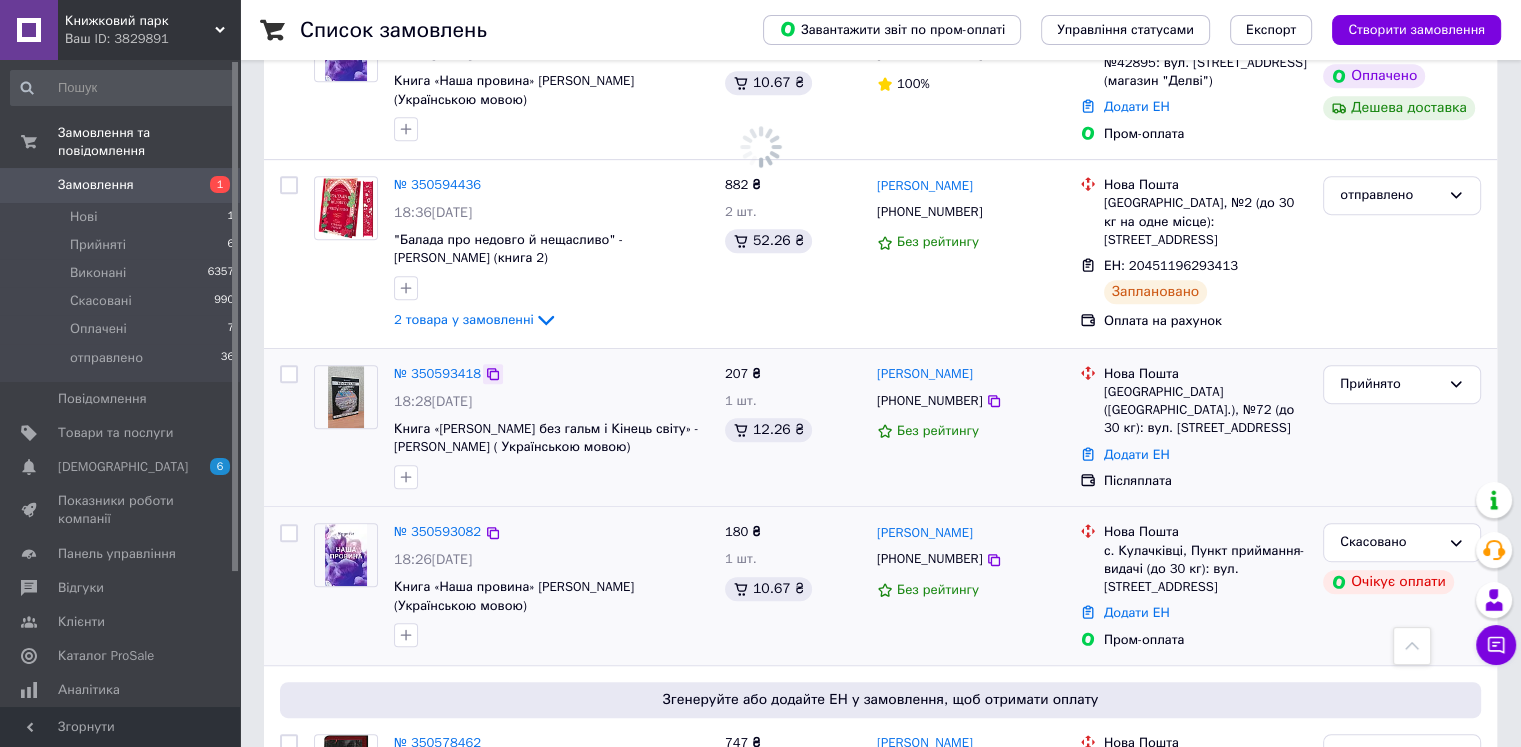 click 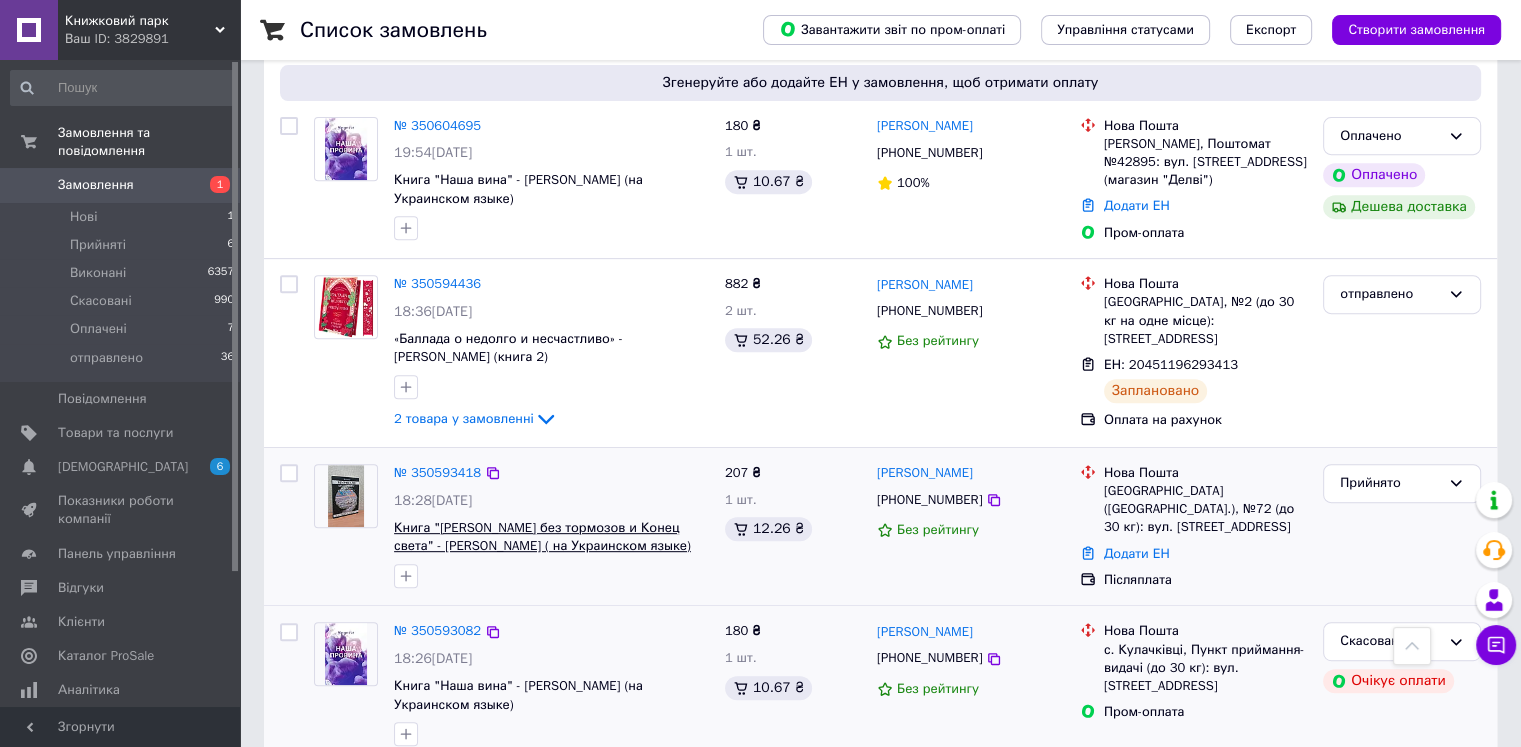 scroll, scrollTop: 800, scrollLeft: 0, axis: vertical 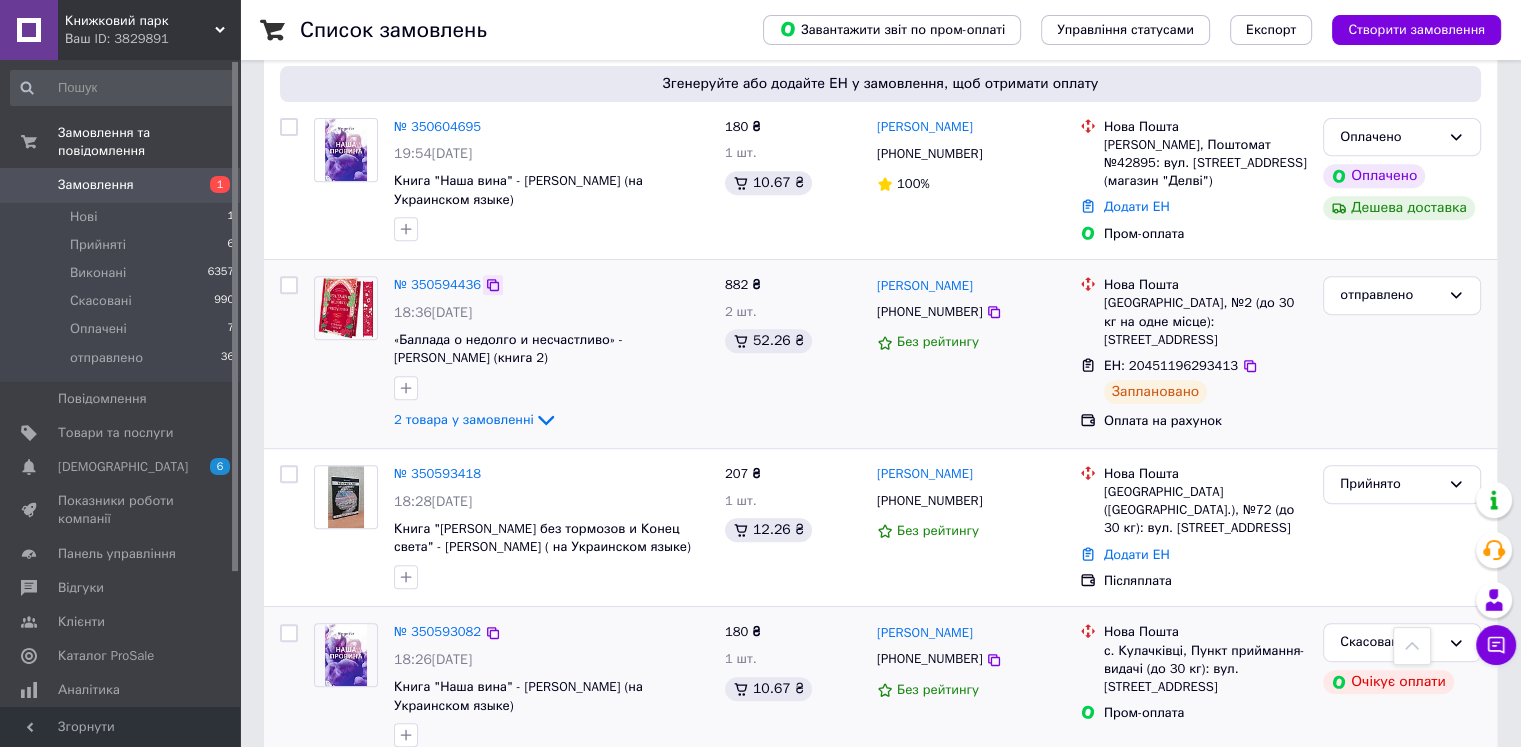 click 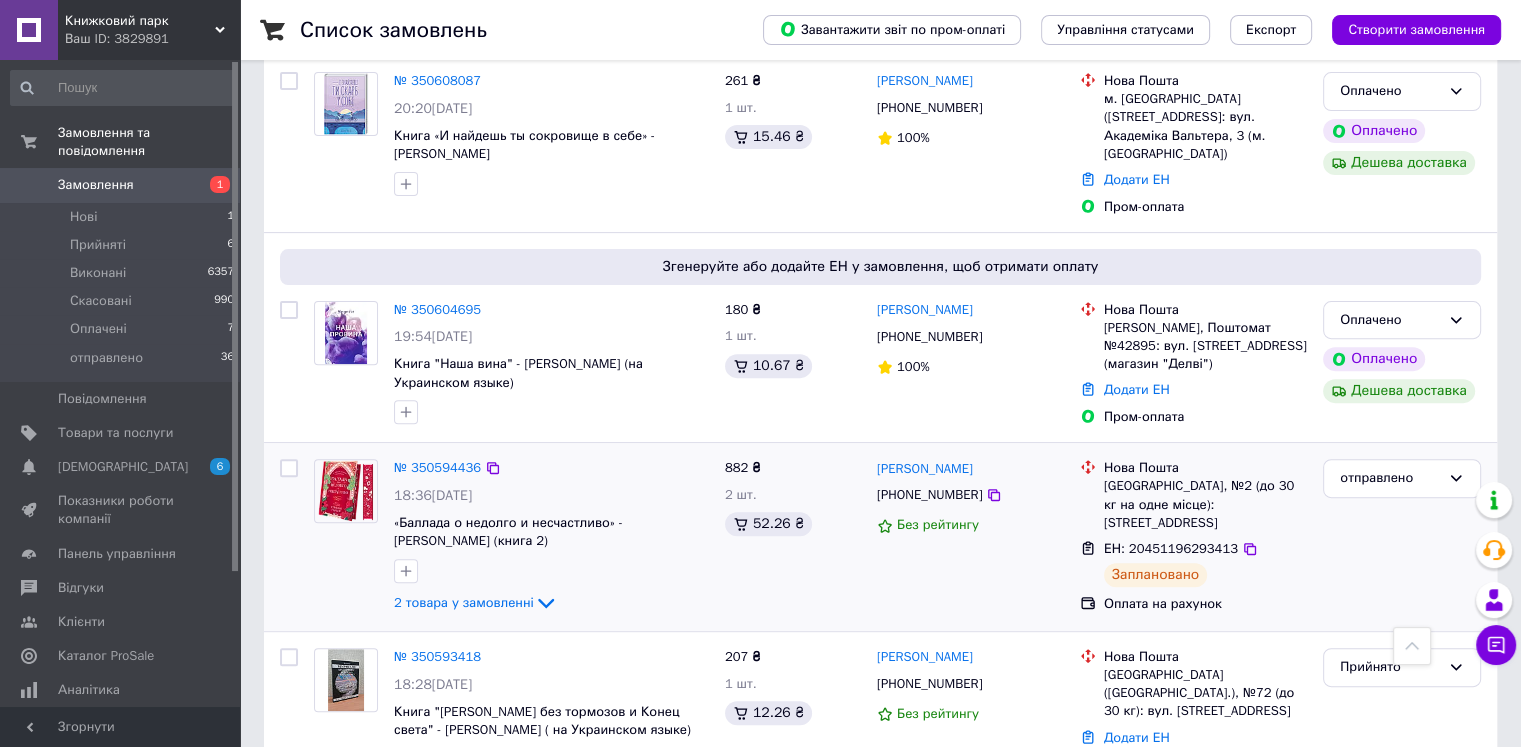 scroll, scrollTop: 600, scrollLeft: 0, axis: vertical 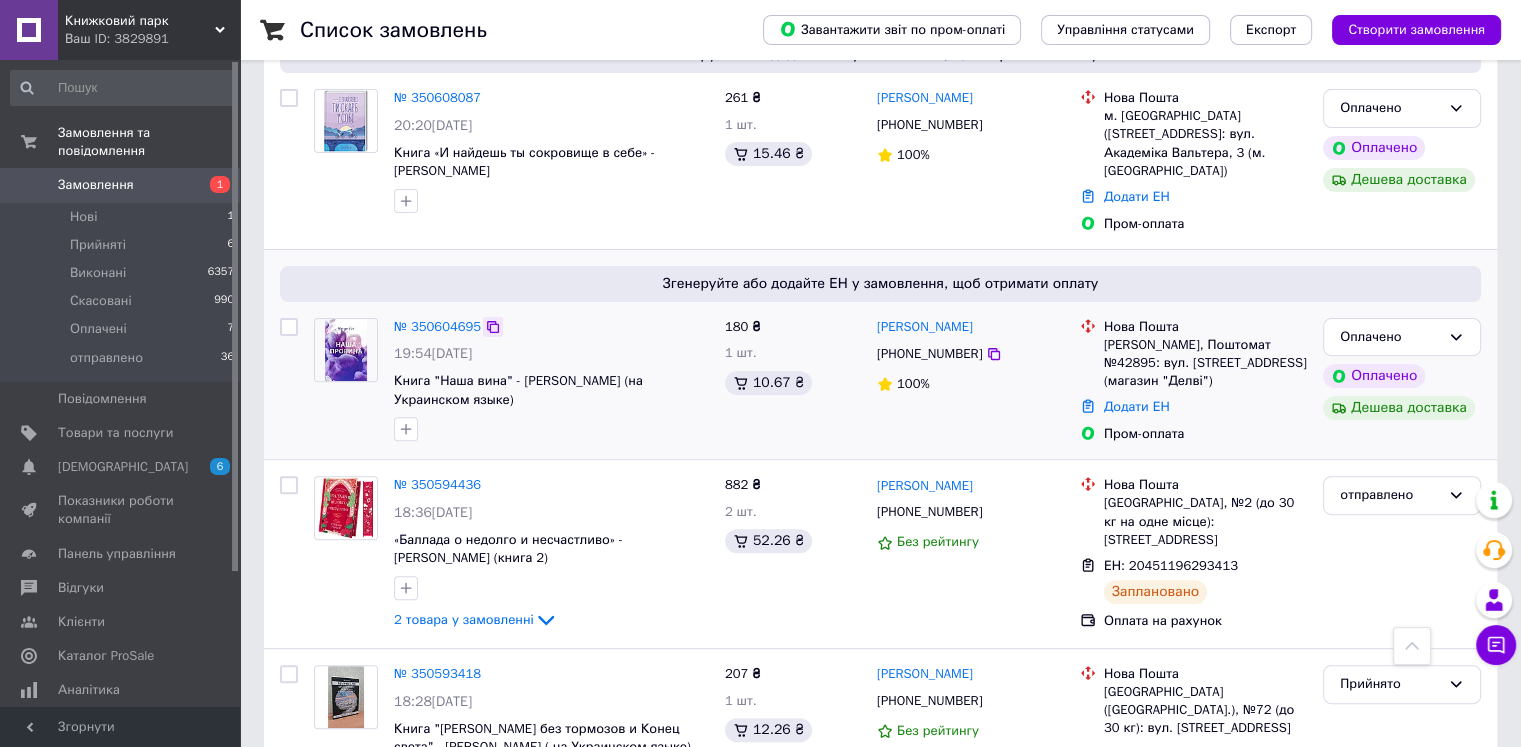 click 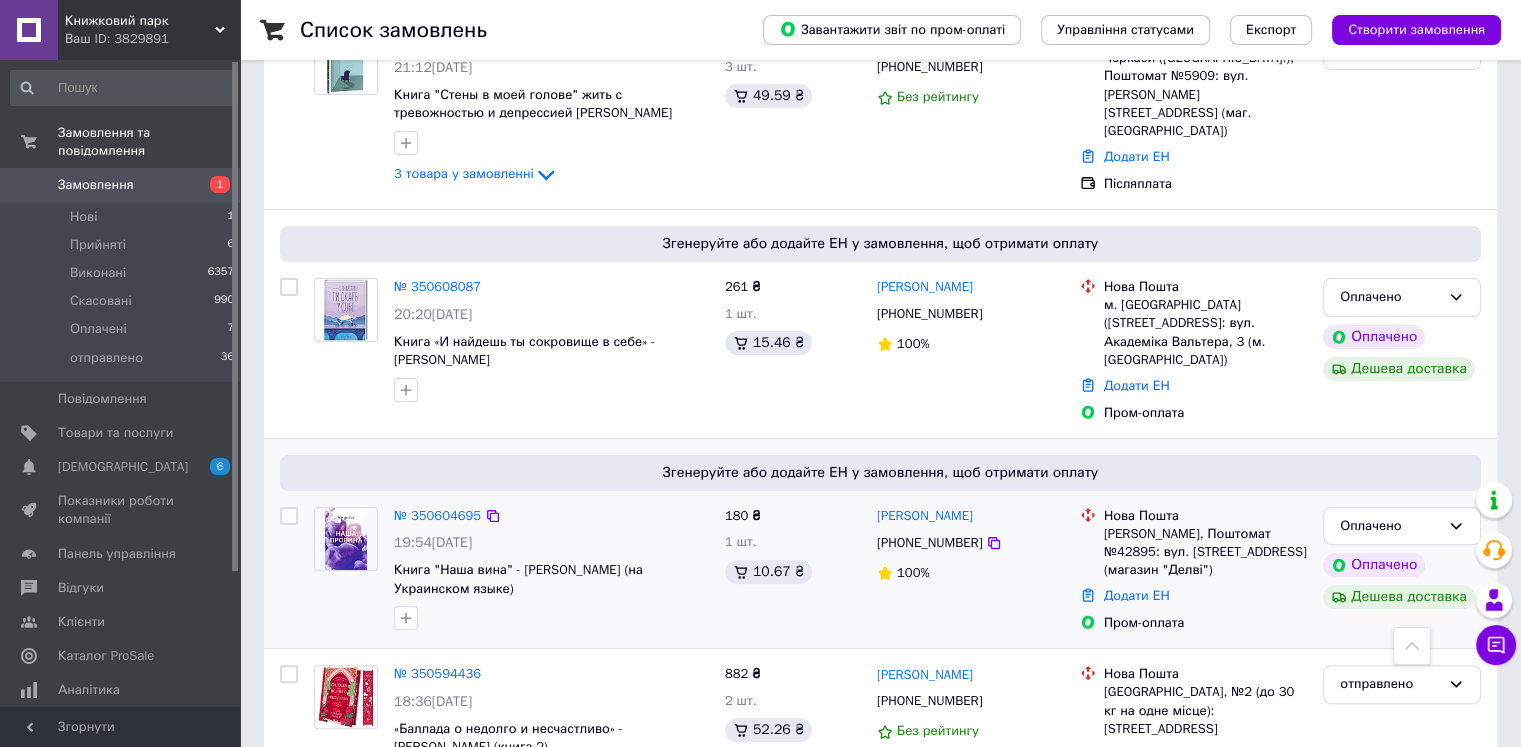 scroll, scrollTop: 400, scrollLeft: 0, axis: vertical 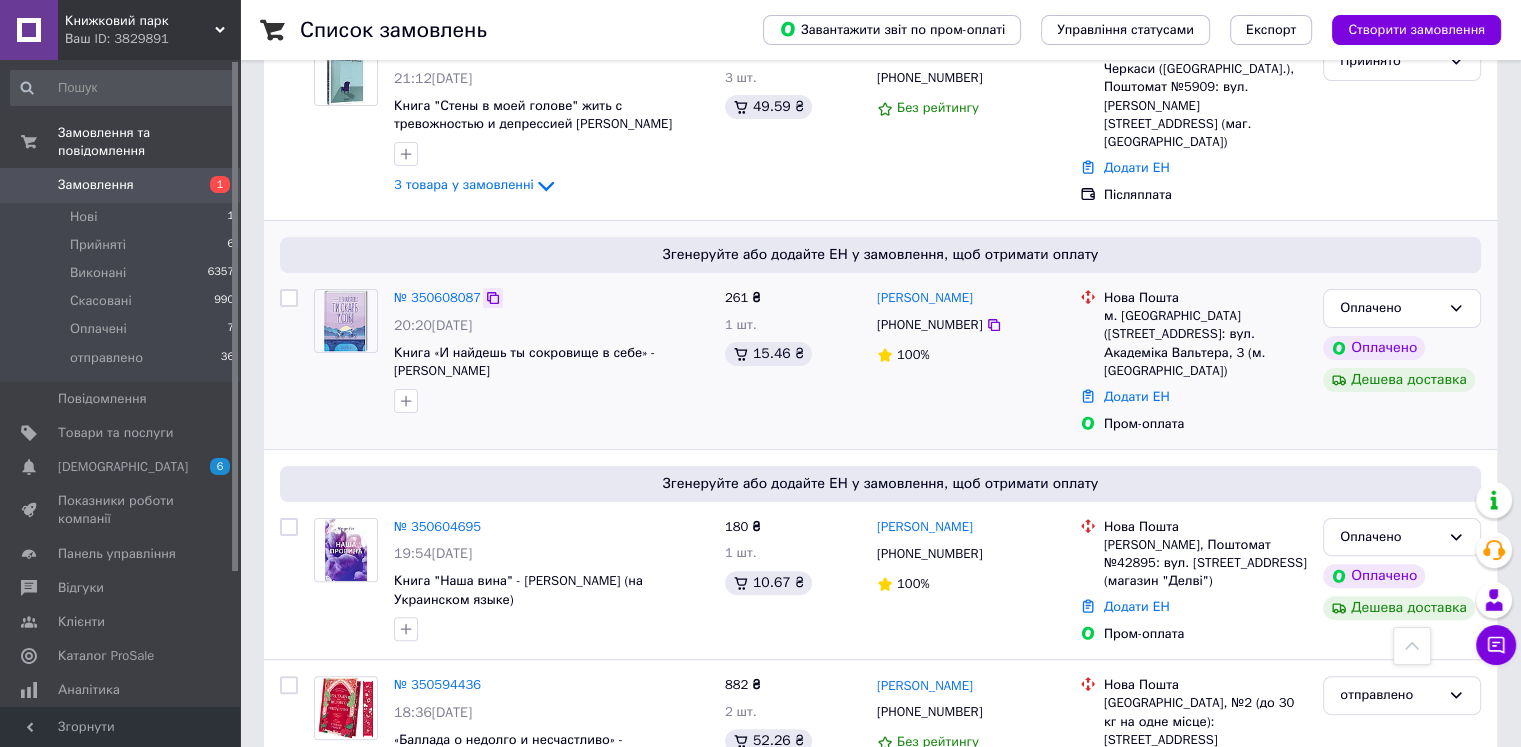 click 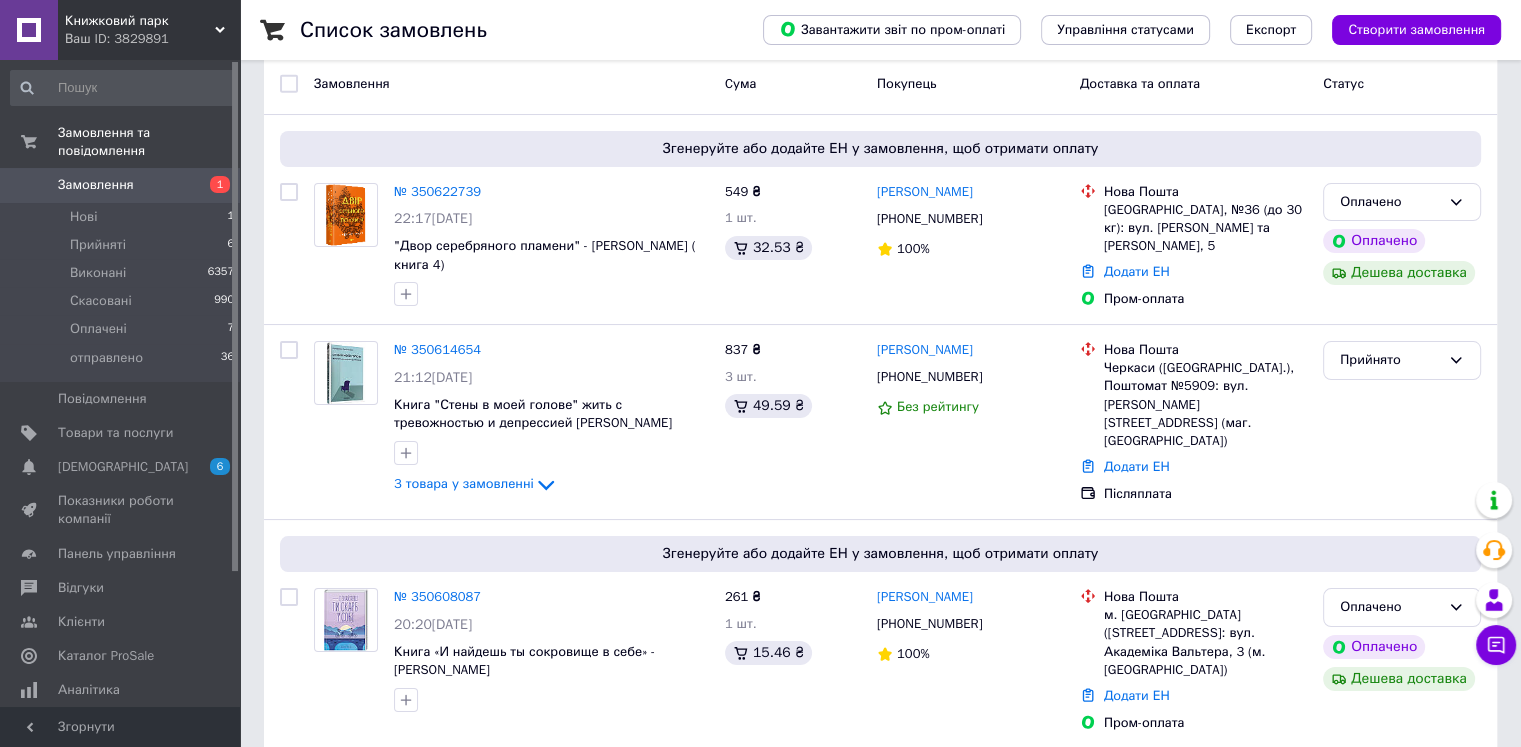 scroll, scrollTop: 100, scrollLeft: 0, axis: vertical 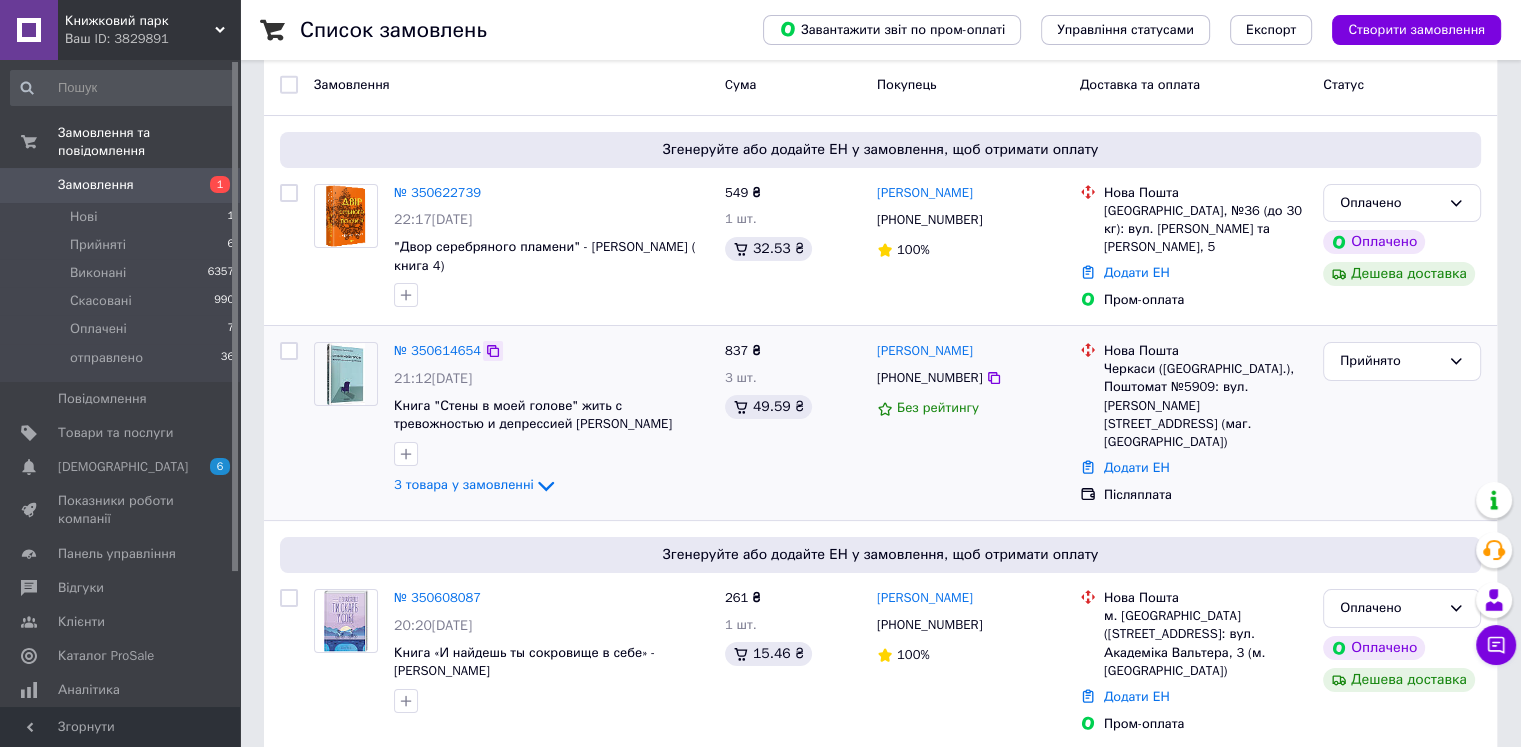 click 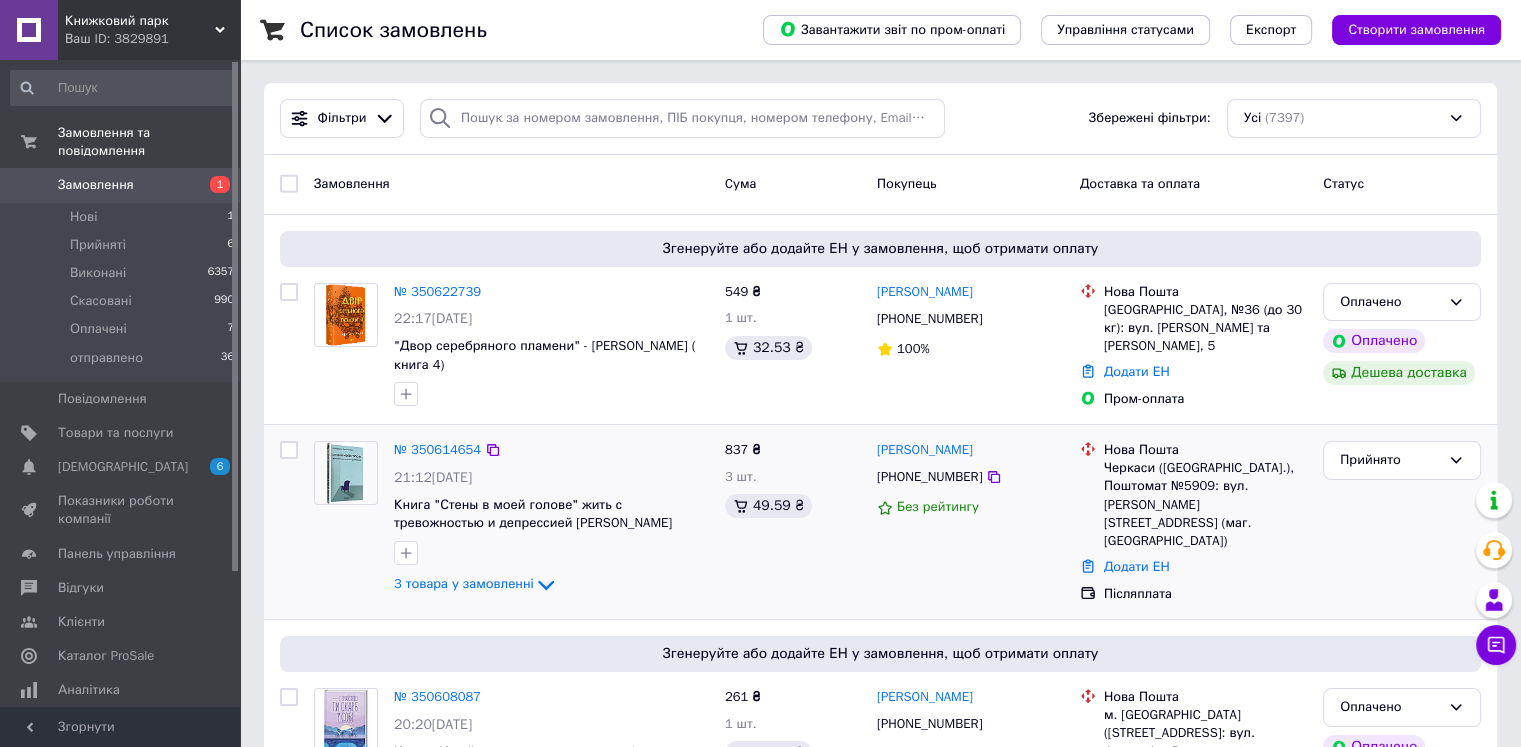 scroll, scrollTop: 0, scrollLeft: 0, axis: both 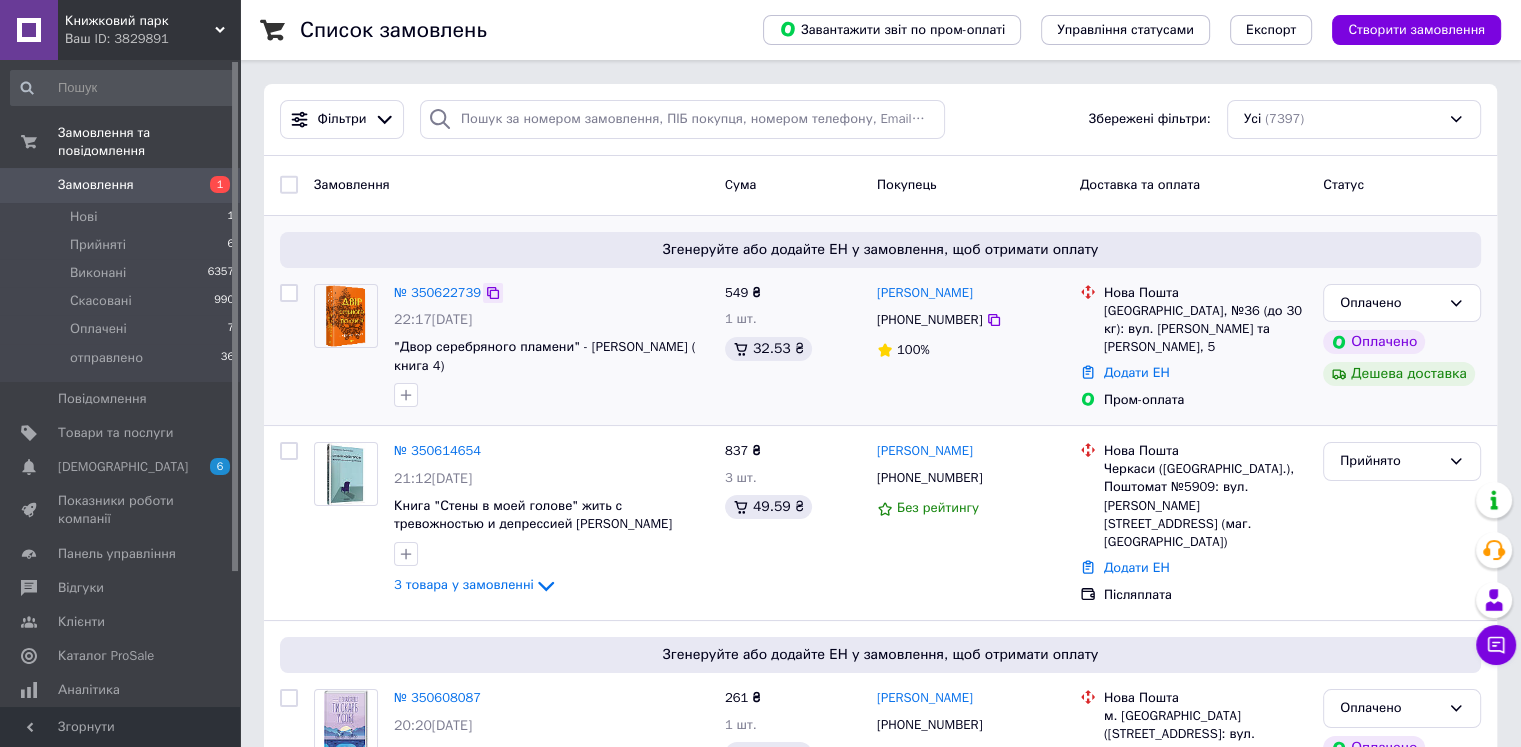 click 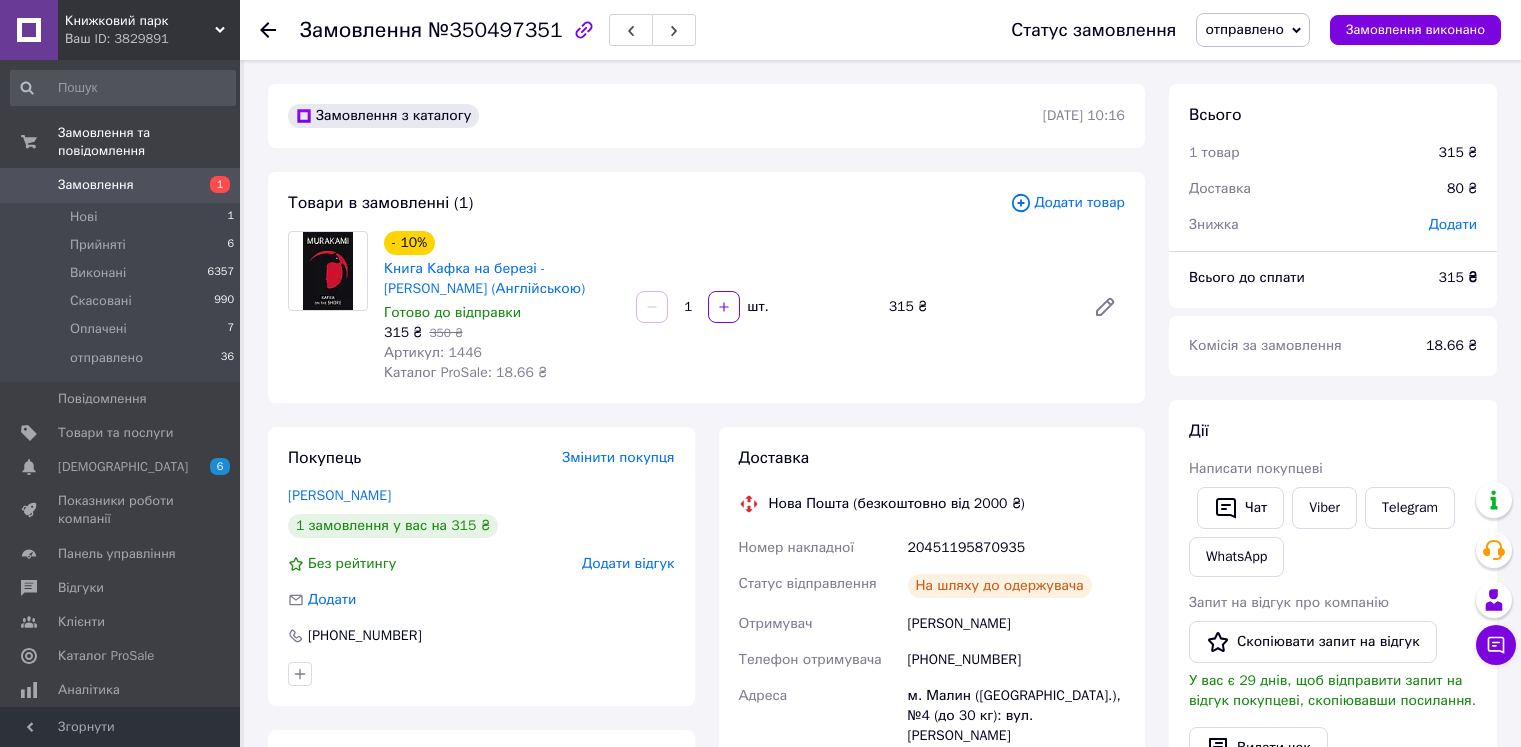 scroll, scrollTop: 0, scrollLeft: 0, axis: both 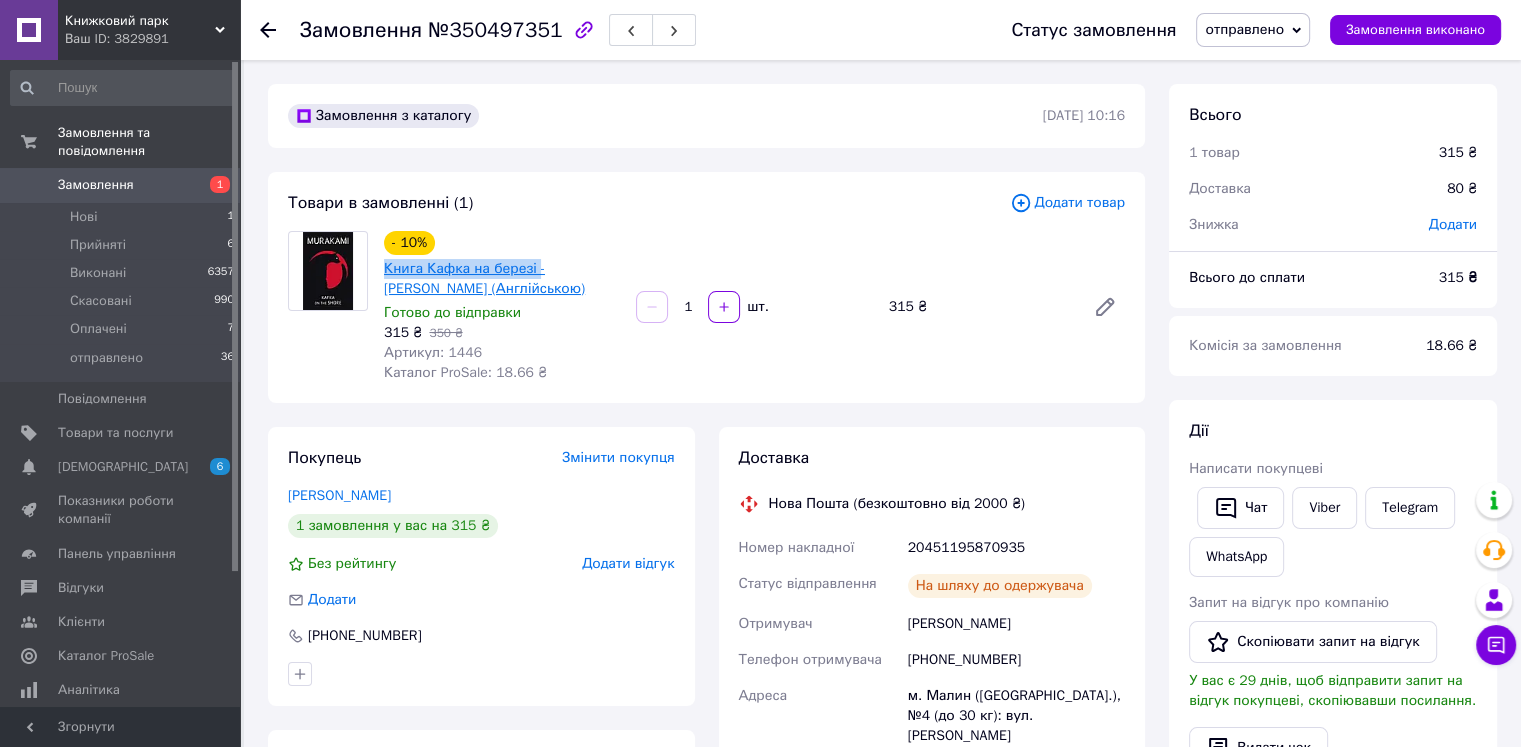 drag, startPoint x: 378, startPoint y: 265, endPoint x: 531, endPoint y: 266, distance: 153.00327 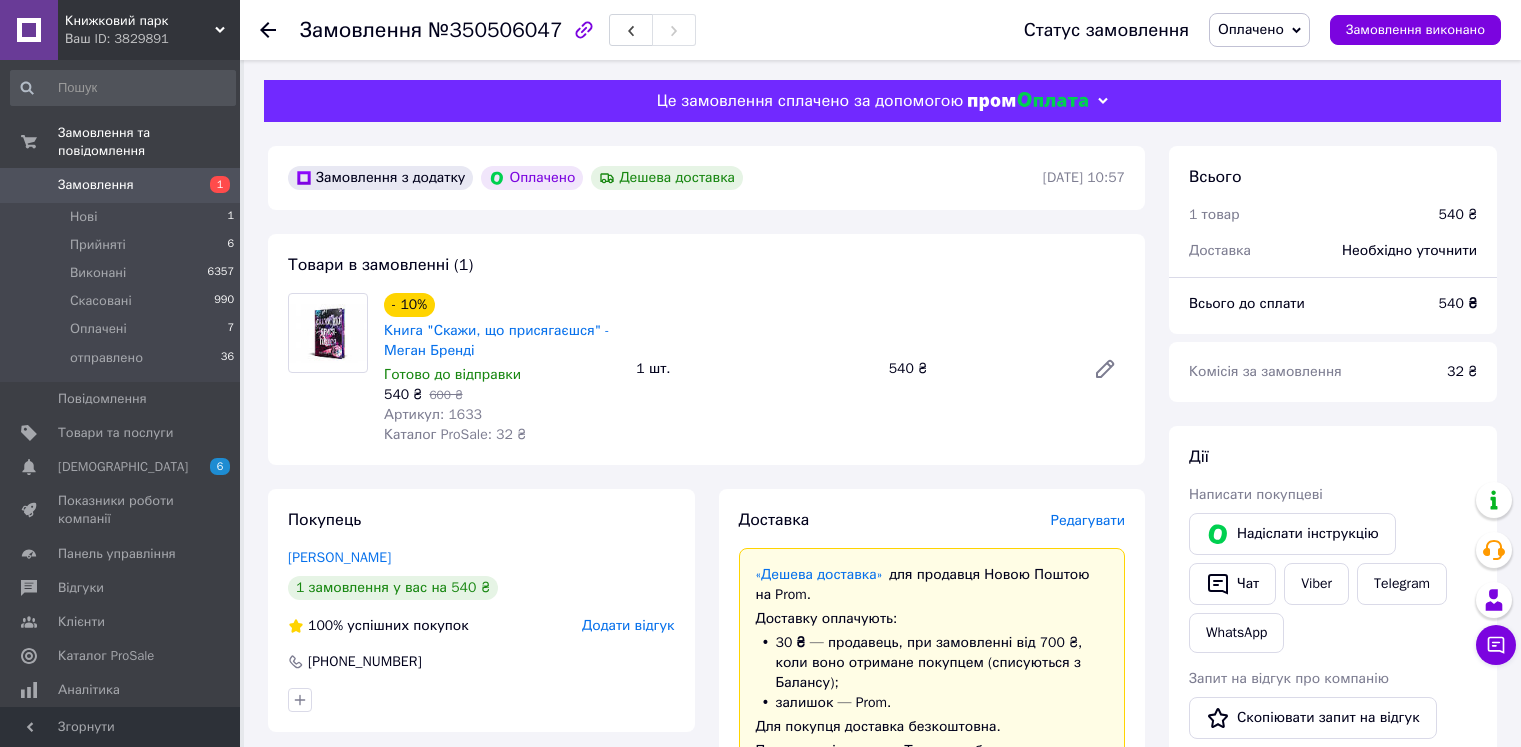 scroll, scrollTop: 0, scrollLeft: 0, axis: both 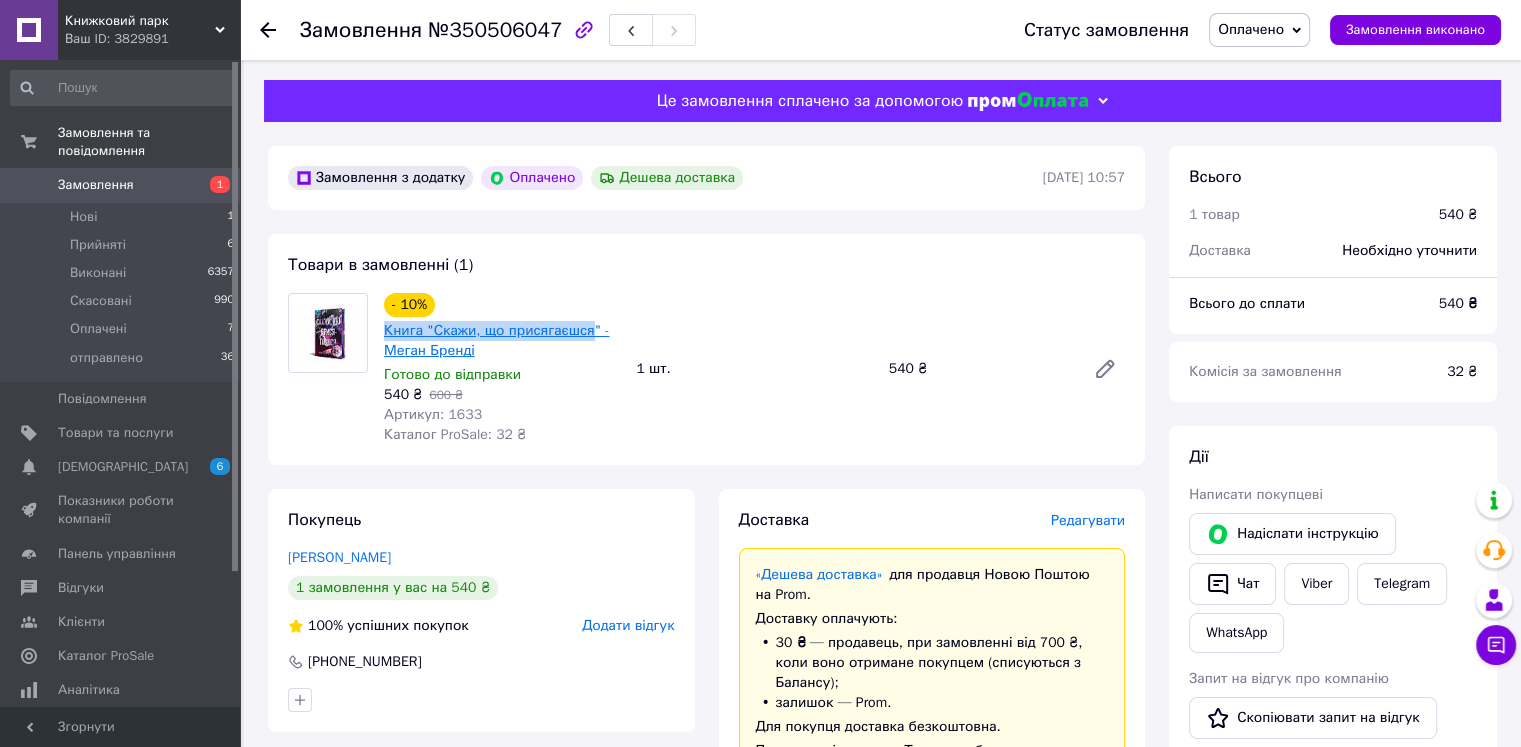 drag, startPoint x: 380, startPoint y: 333, endPoint x: 582, endPoint y: 336, distance: 202.02228 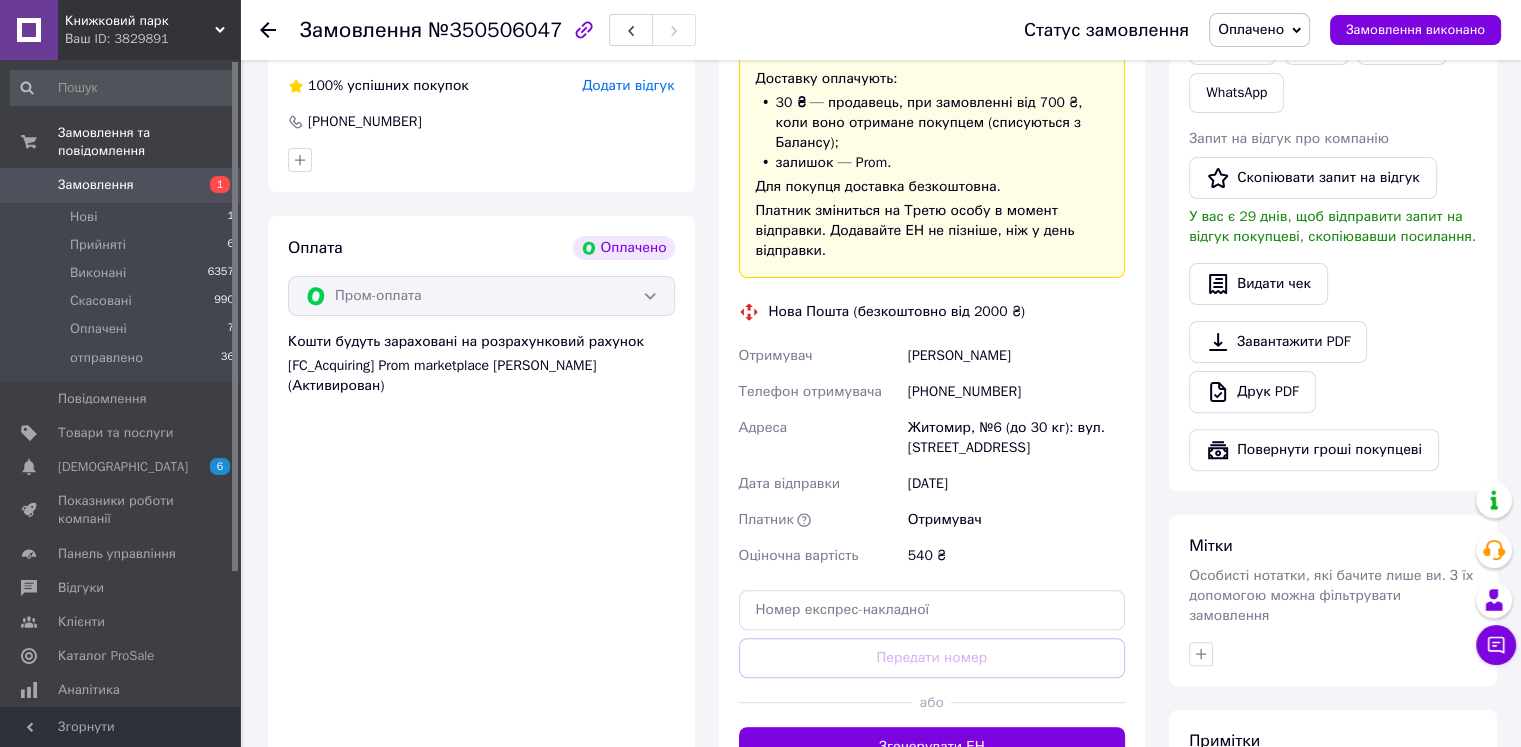 scroll, scrollTop: 600, scrollLeft: 0, axis: vertical 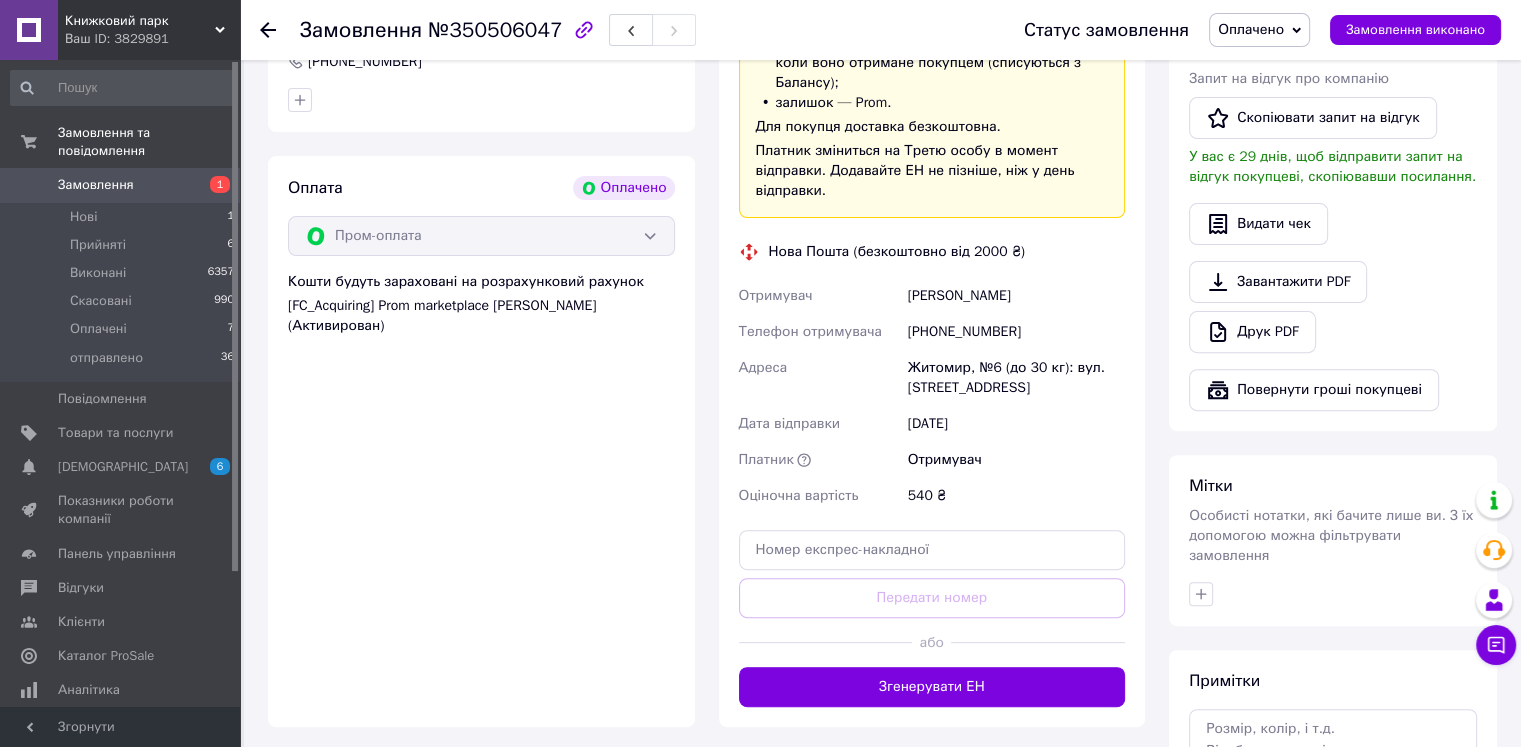 click on "Згенерувати ЕН" at bounding box center (932, 687) 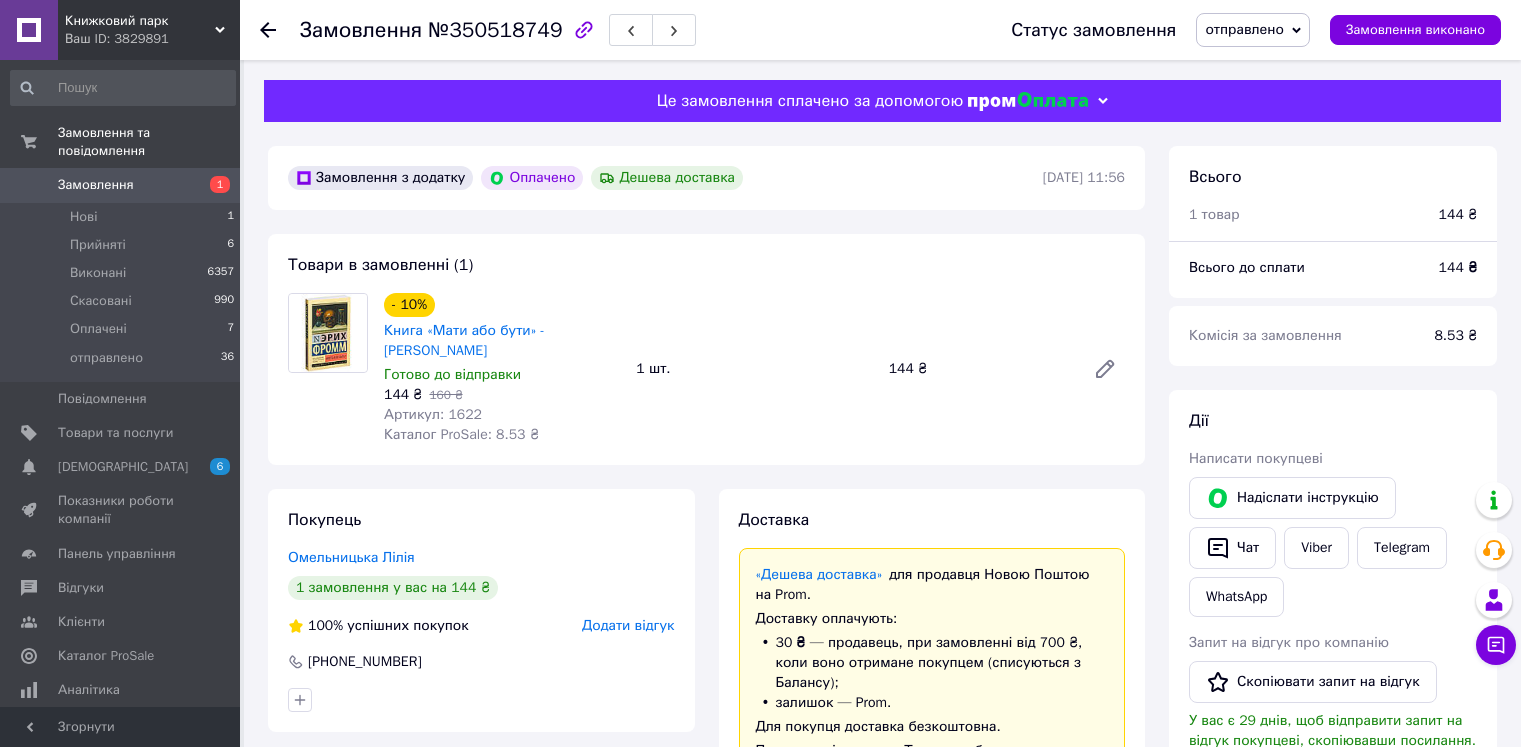 scroll, scrollTop: 0, scrollLeft: 0, axis: both 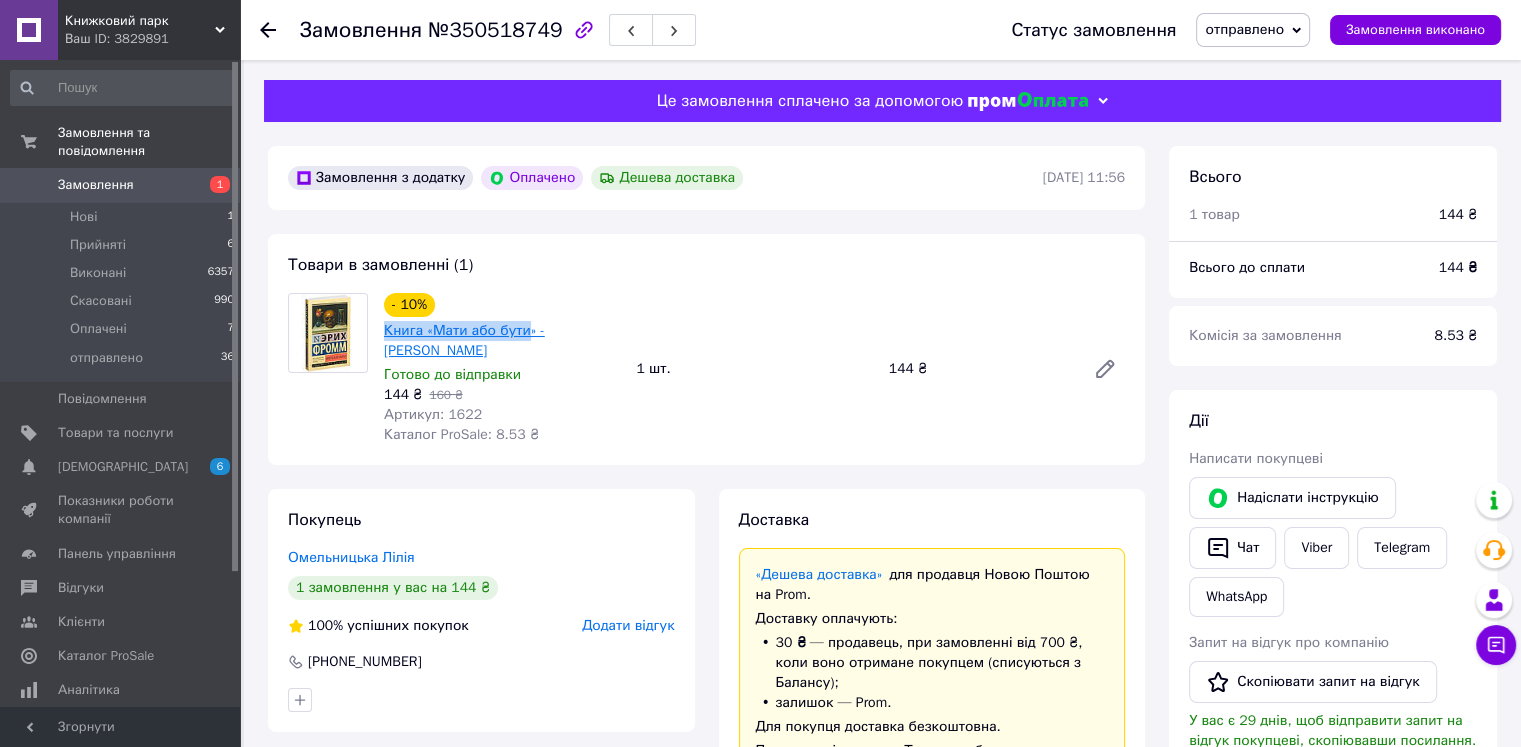 drag, startPoint x: 379, startPoint y: 332, endPoint x: 523, endPoint y: 337, distance: 144.08678 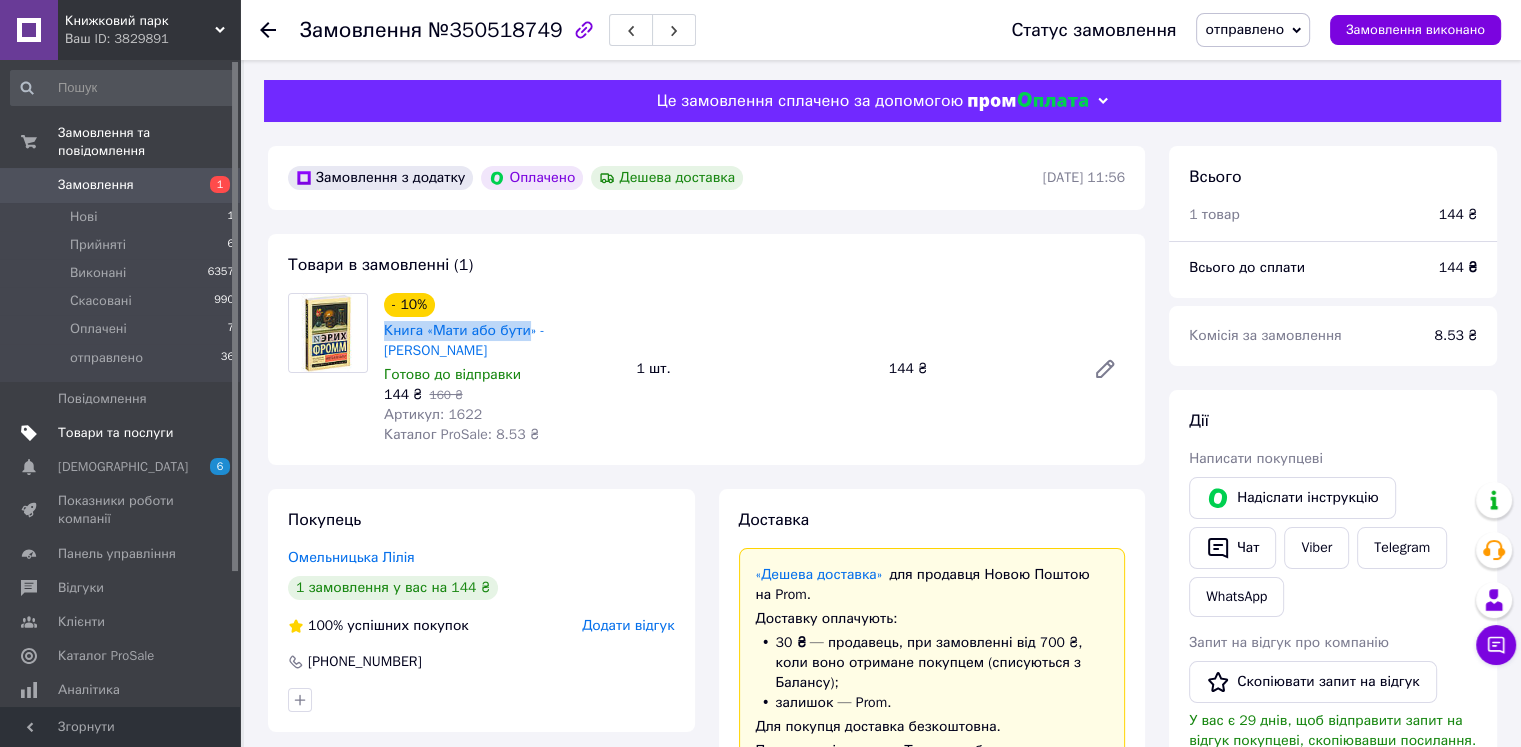 click on "Товари та послуги" at bounding box center [115, 433] 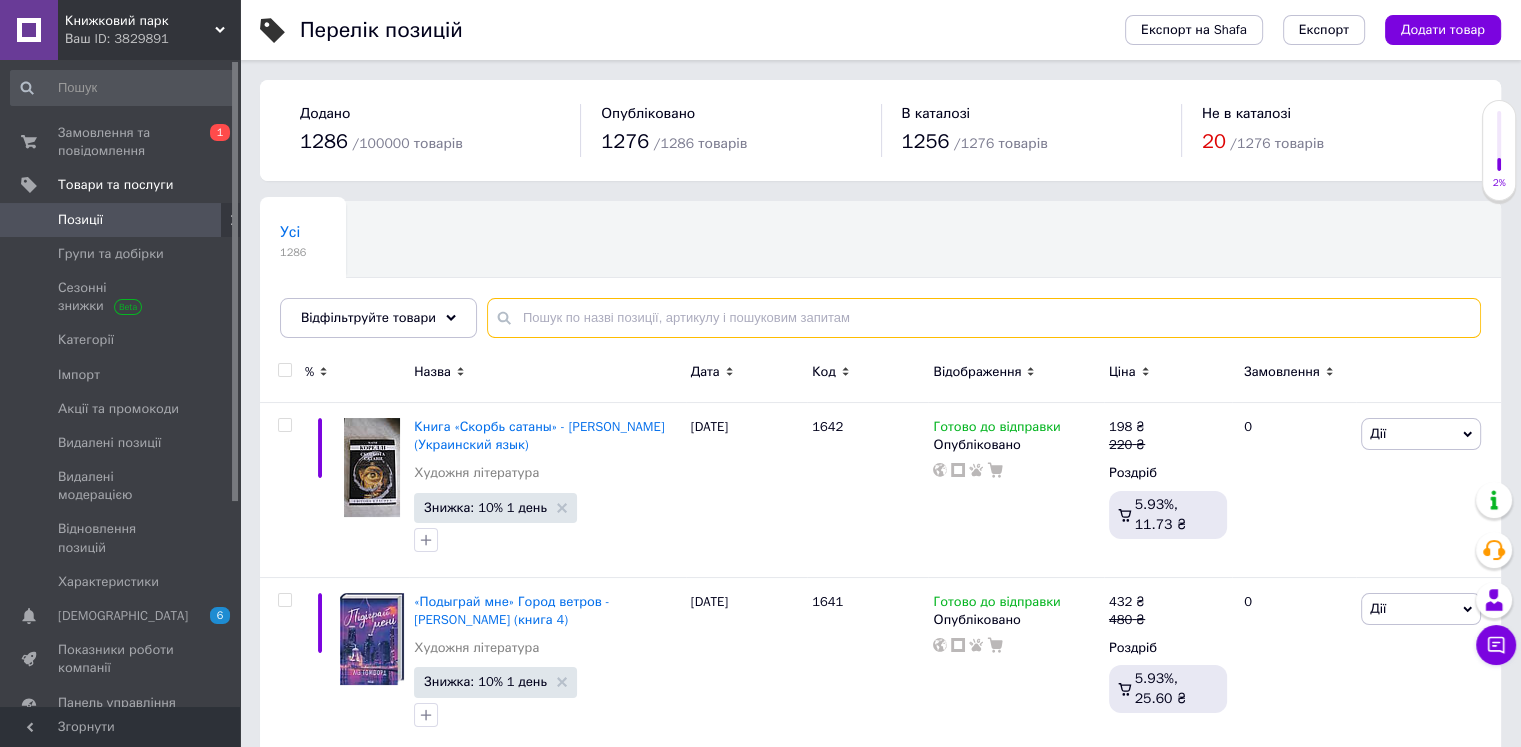 click at bounding box center (984, 318) 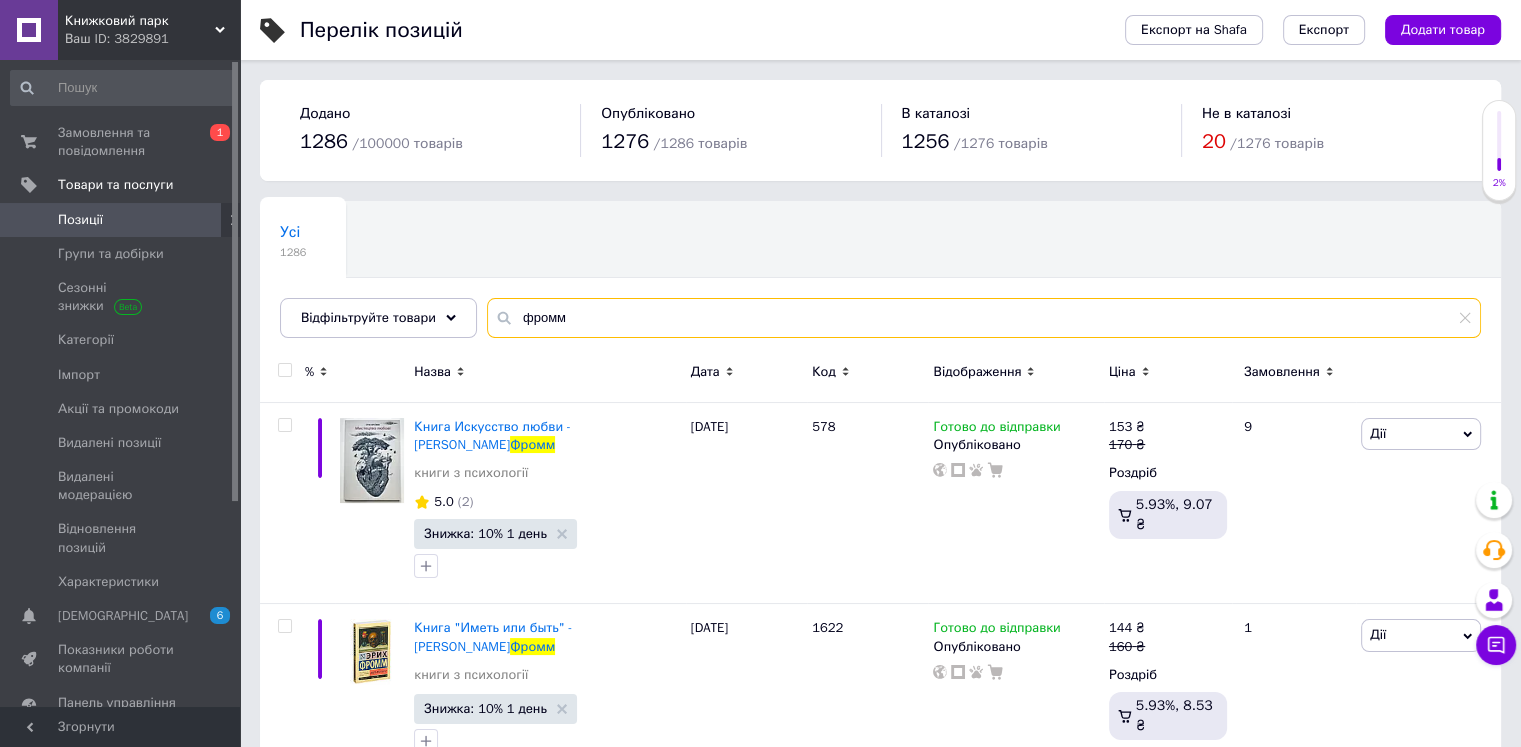 scroll, scrollTop: 13, scrollLeft: 0, axis: vertical 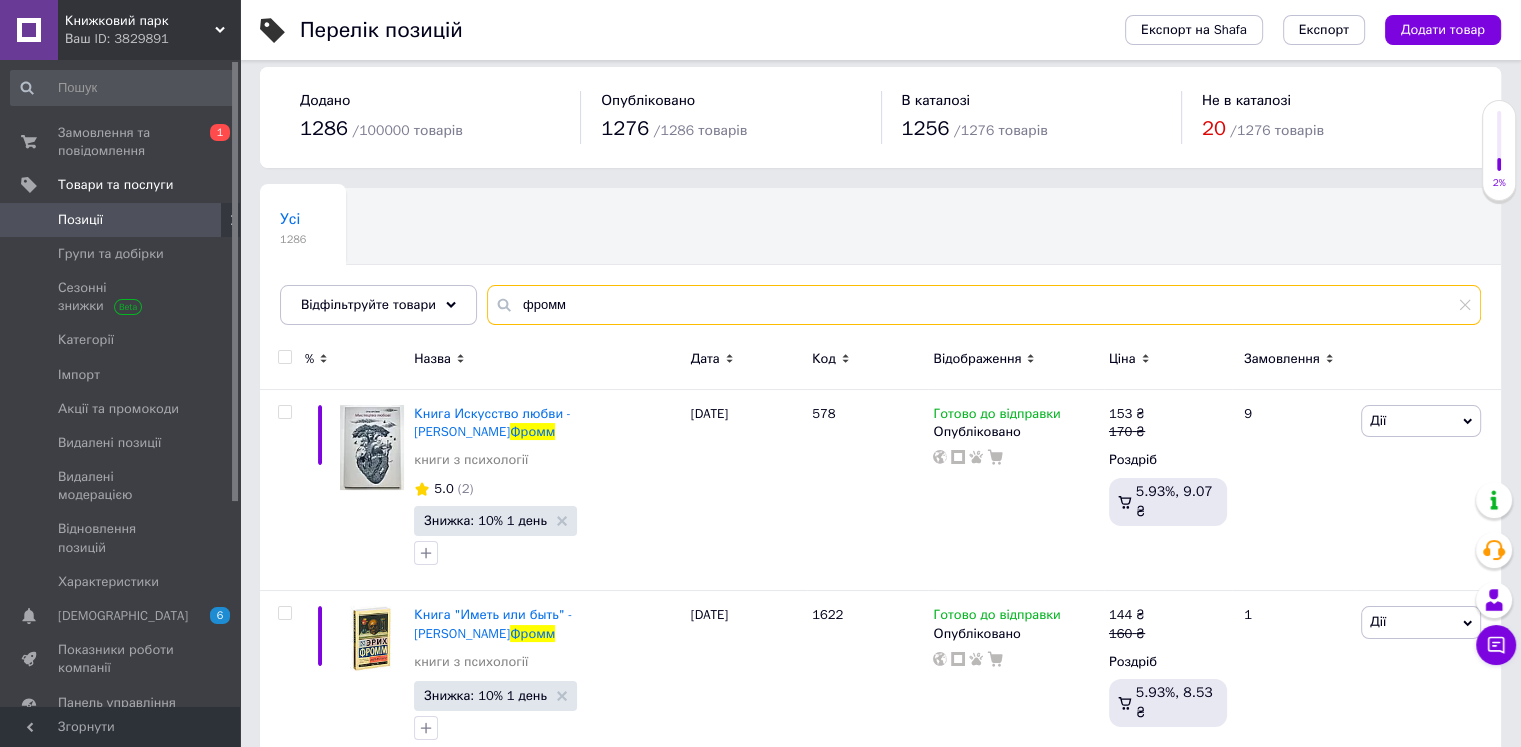 type on "фромм" 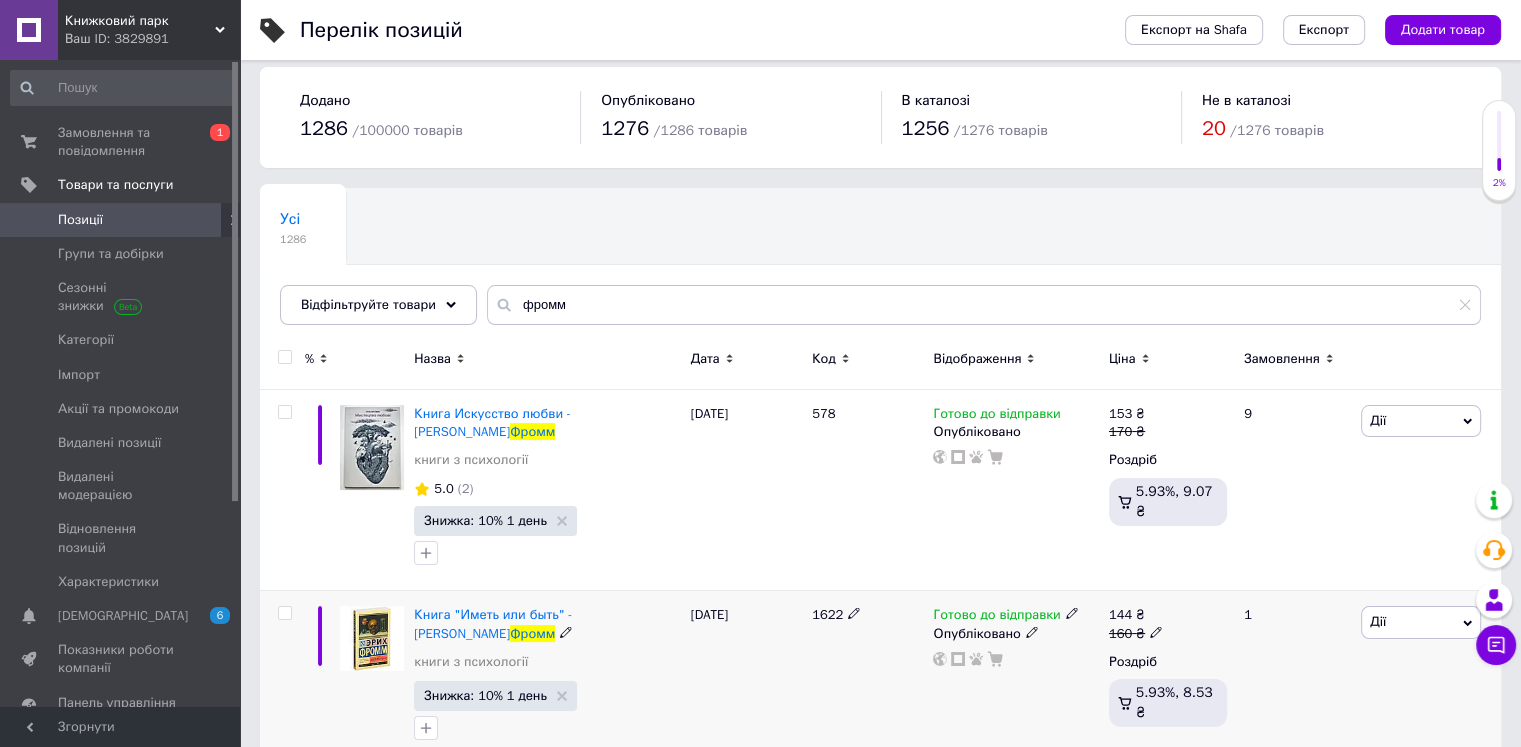 click at bounding box center (1156, 631) 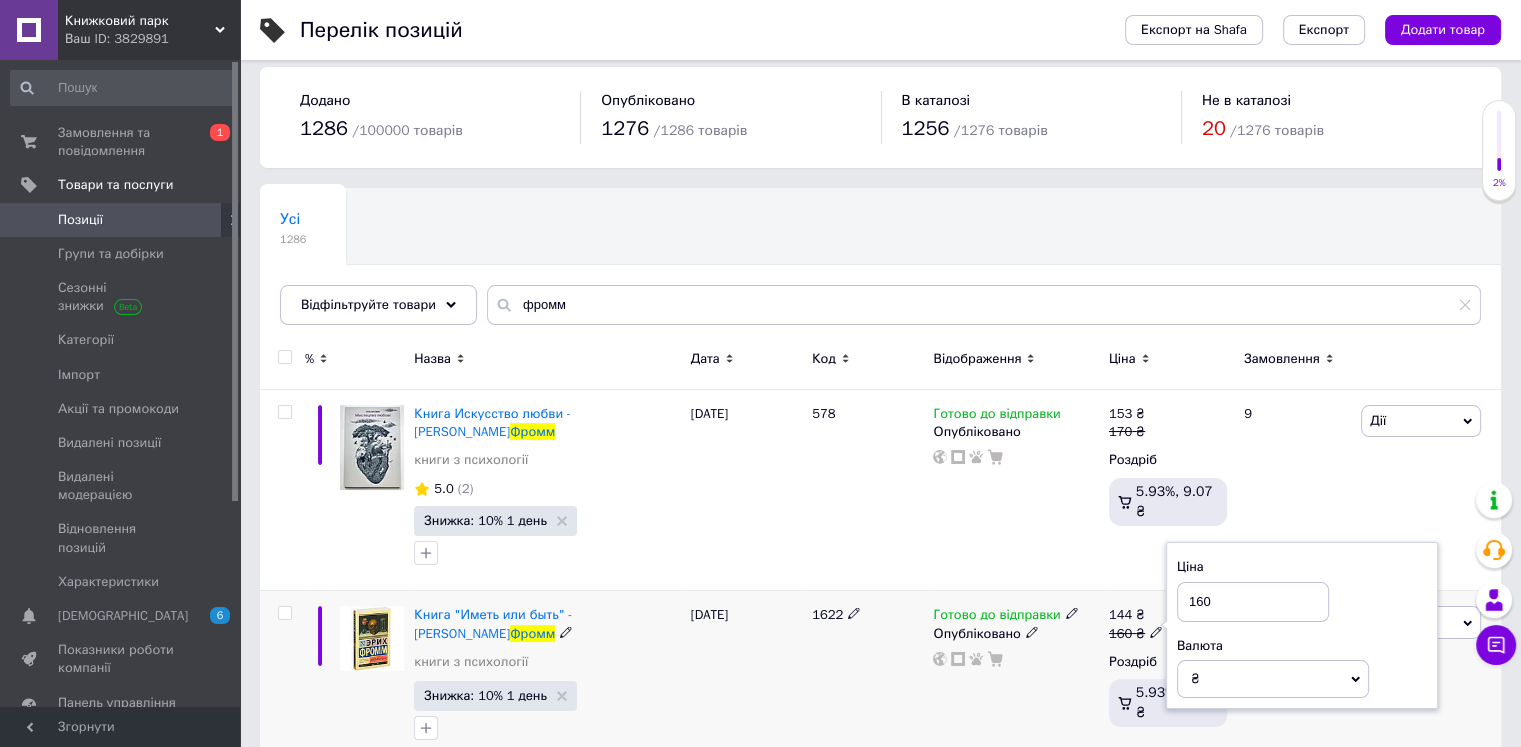drag, startPoint x: 1212, startPoint y: 581, endPoint x: 1184, endPoint y: 584, distance: 28.160255 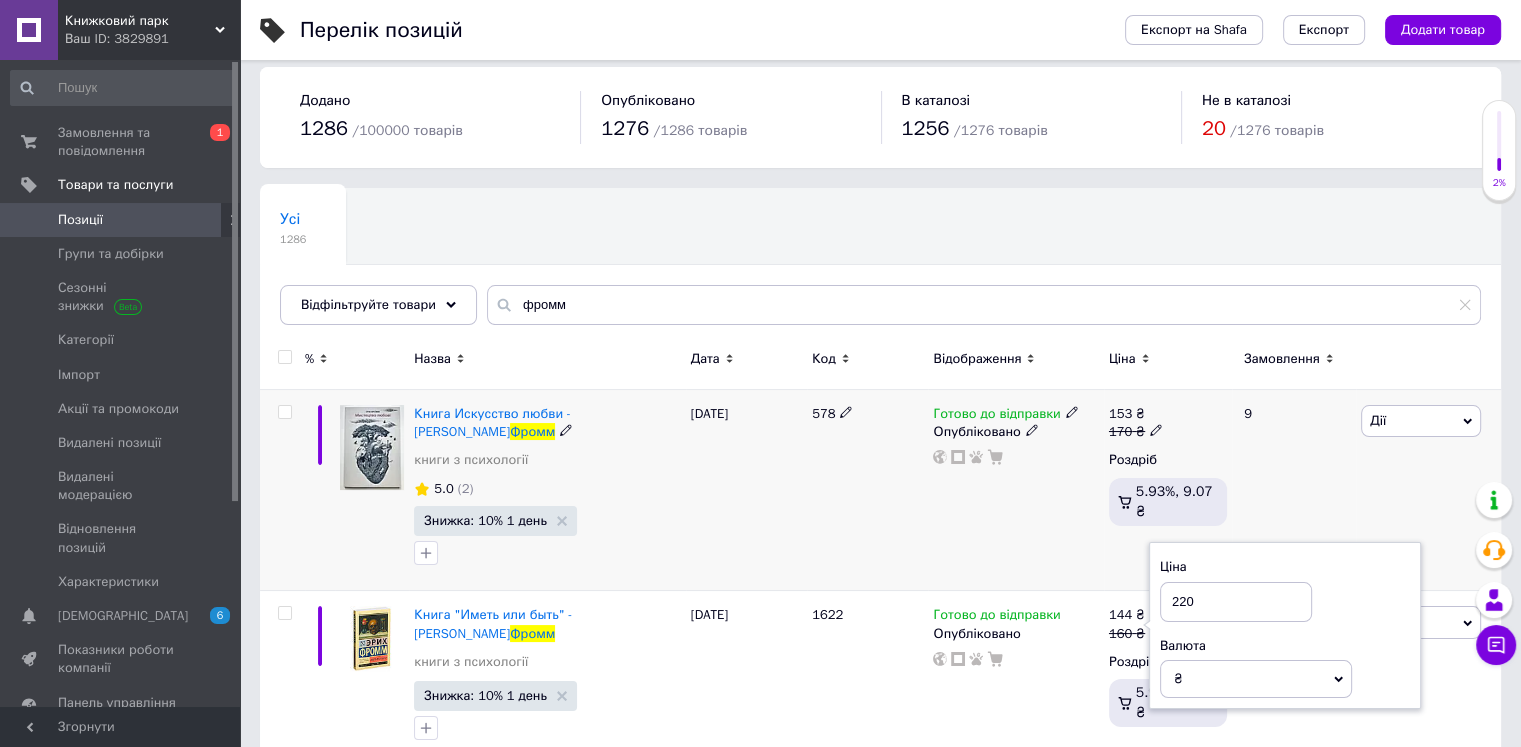 type on "220" 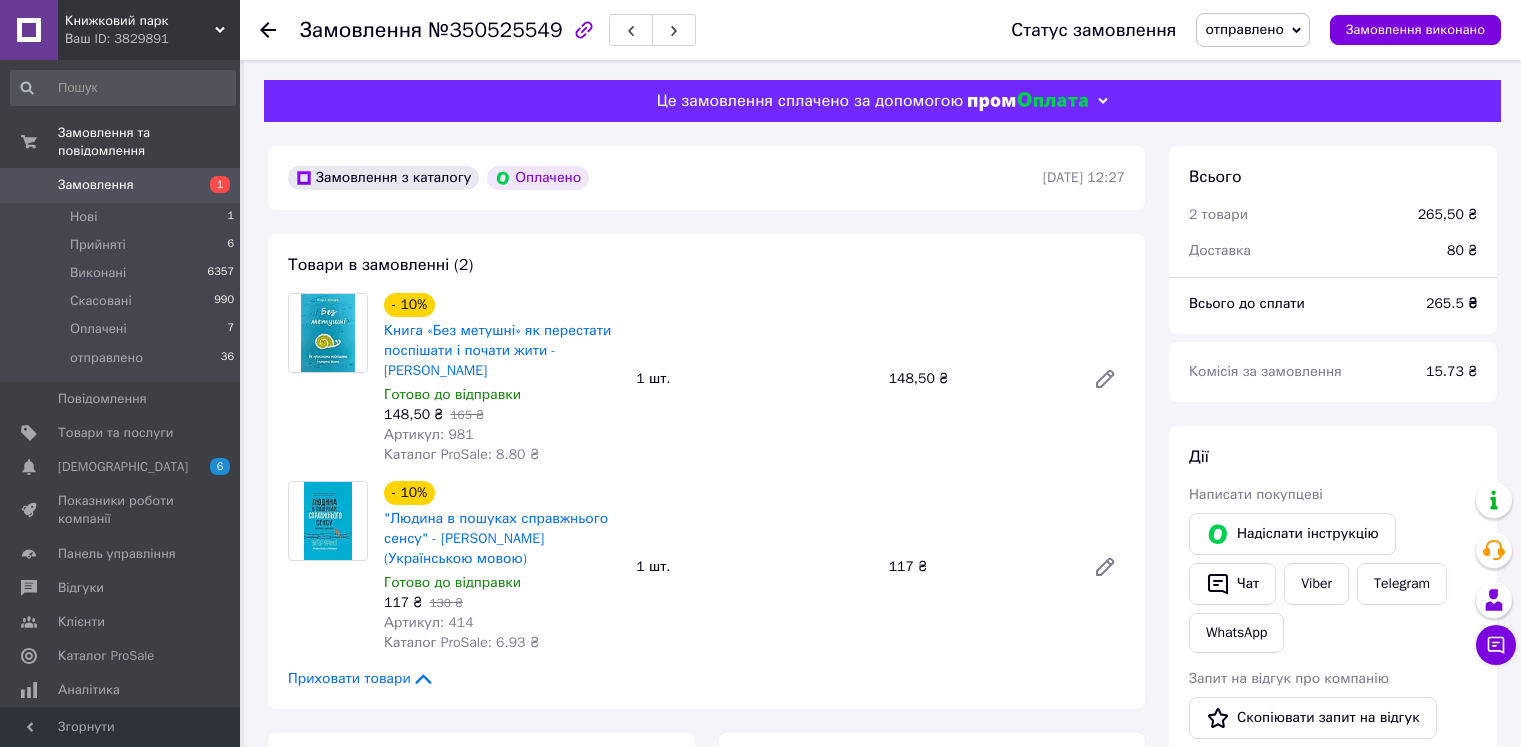scroll, scrollTop: 0, scrollLeft: 0, axis: both 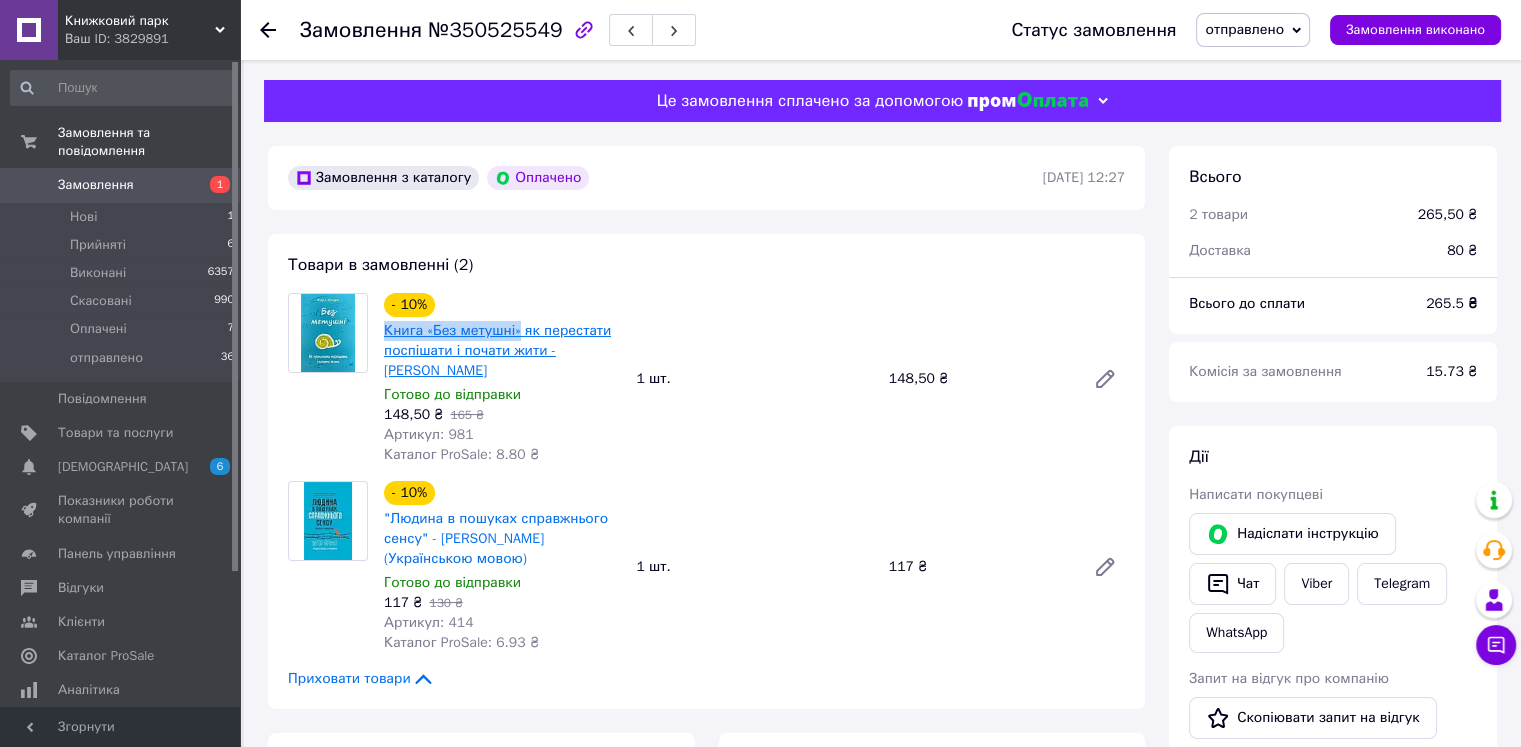 drag, startPoint x: 381, startPoint y: 330, endPoint x: 518, endPoint y: 331, distance: 137.00365 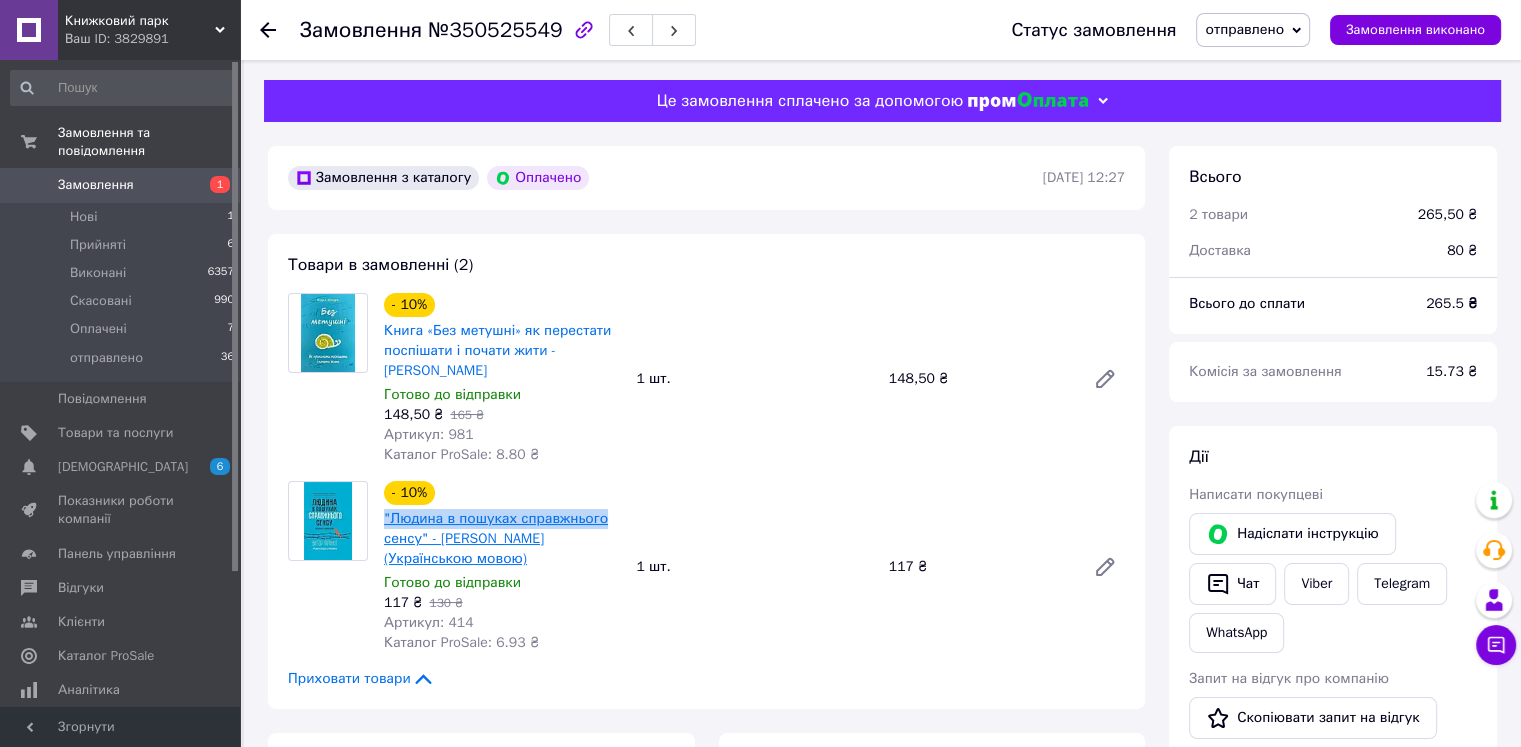 drag, startPoint x: 382, startPoint y: 521, endPoint x: 597, endPoint y: 529, distance: 215.14879 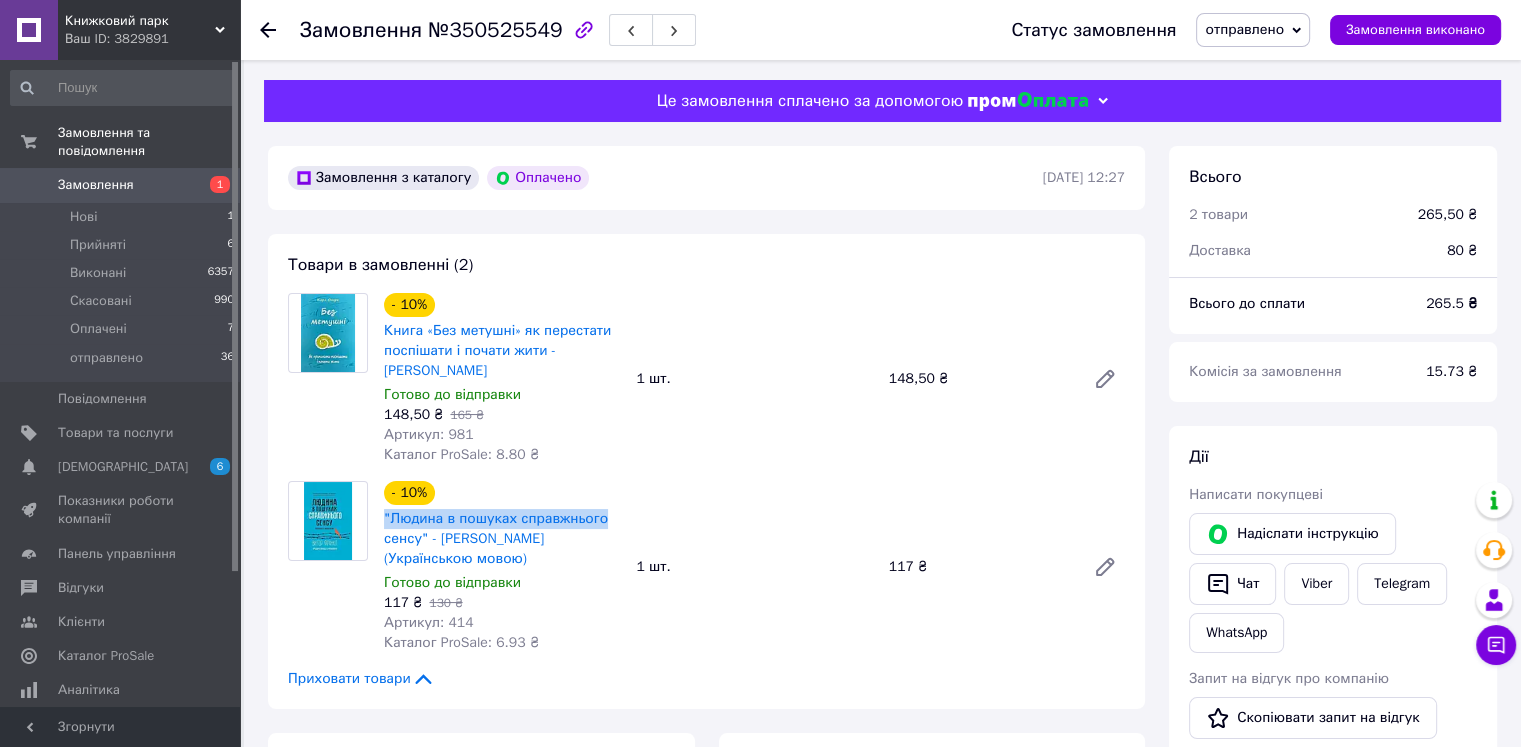 scroll, scrollTop: 400, scrollLeft: 0, axis: vertical 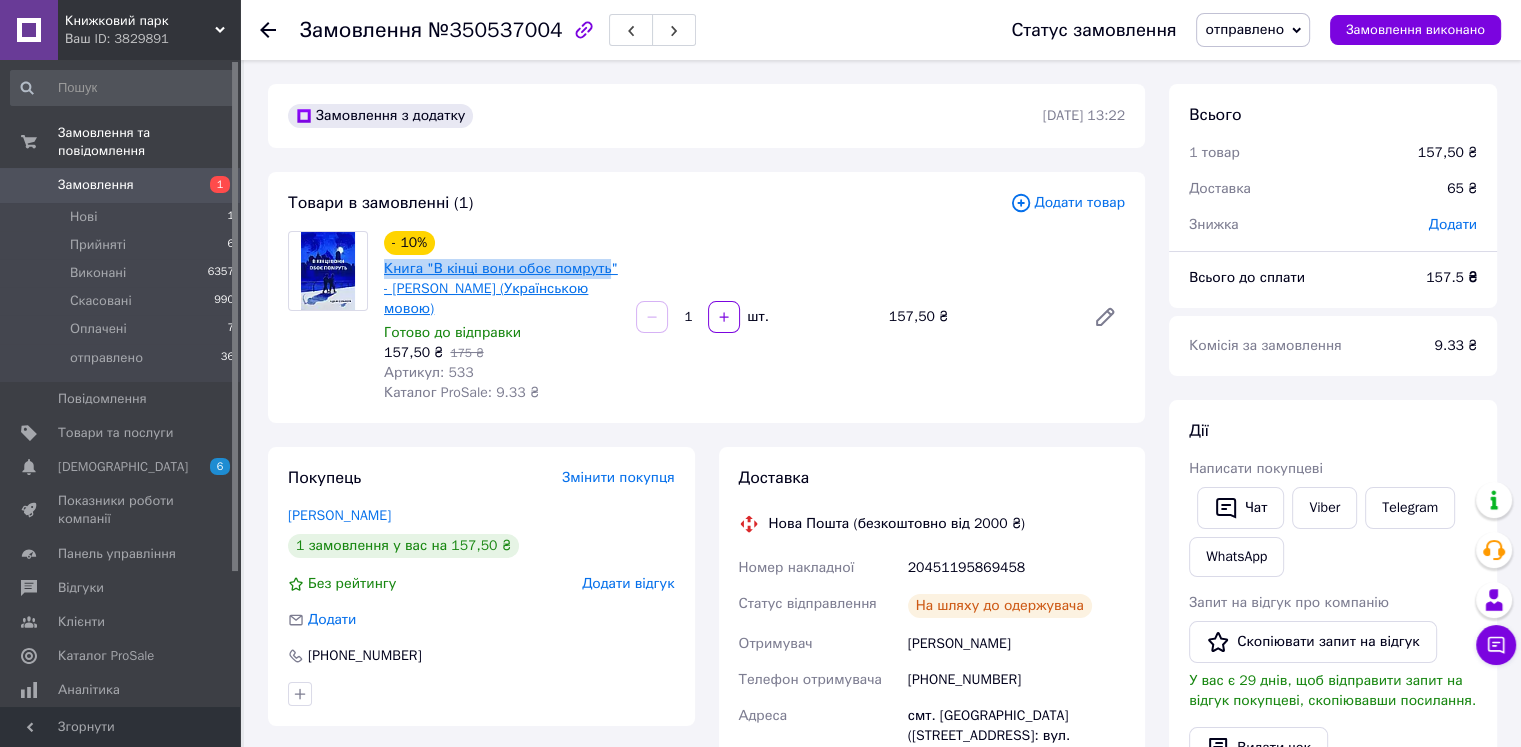 drag, startPoint x: 380, startPoint y: 269, endPoint x: 597, endPoint y: 273, distance: 217.03687 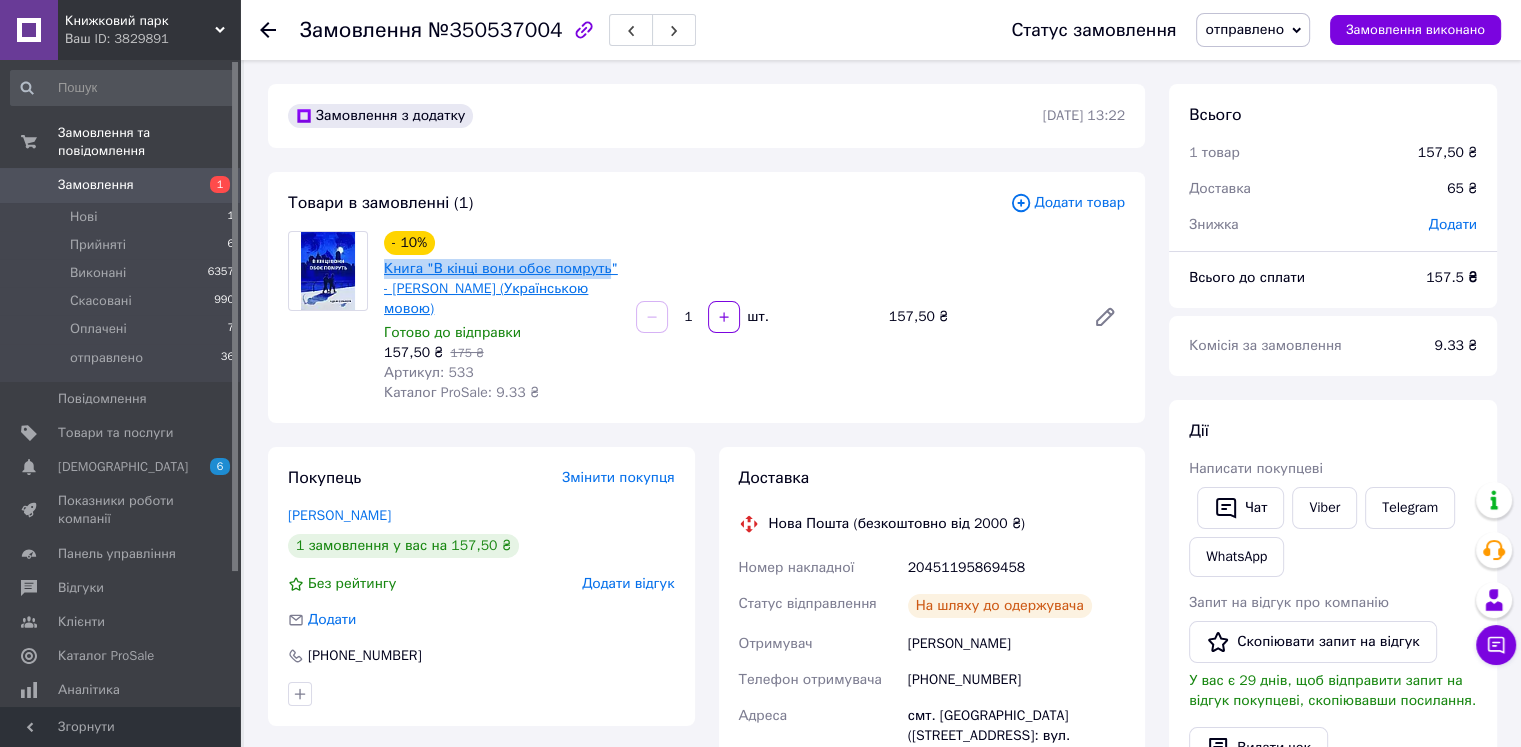 copy on "Книга "В кінці вони обоє помруть" 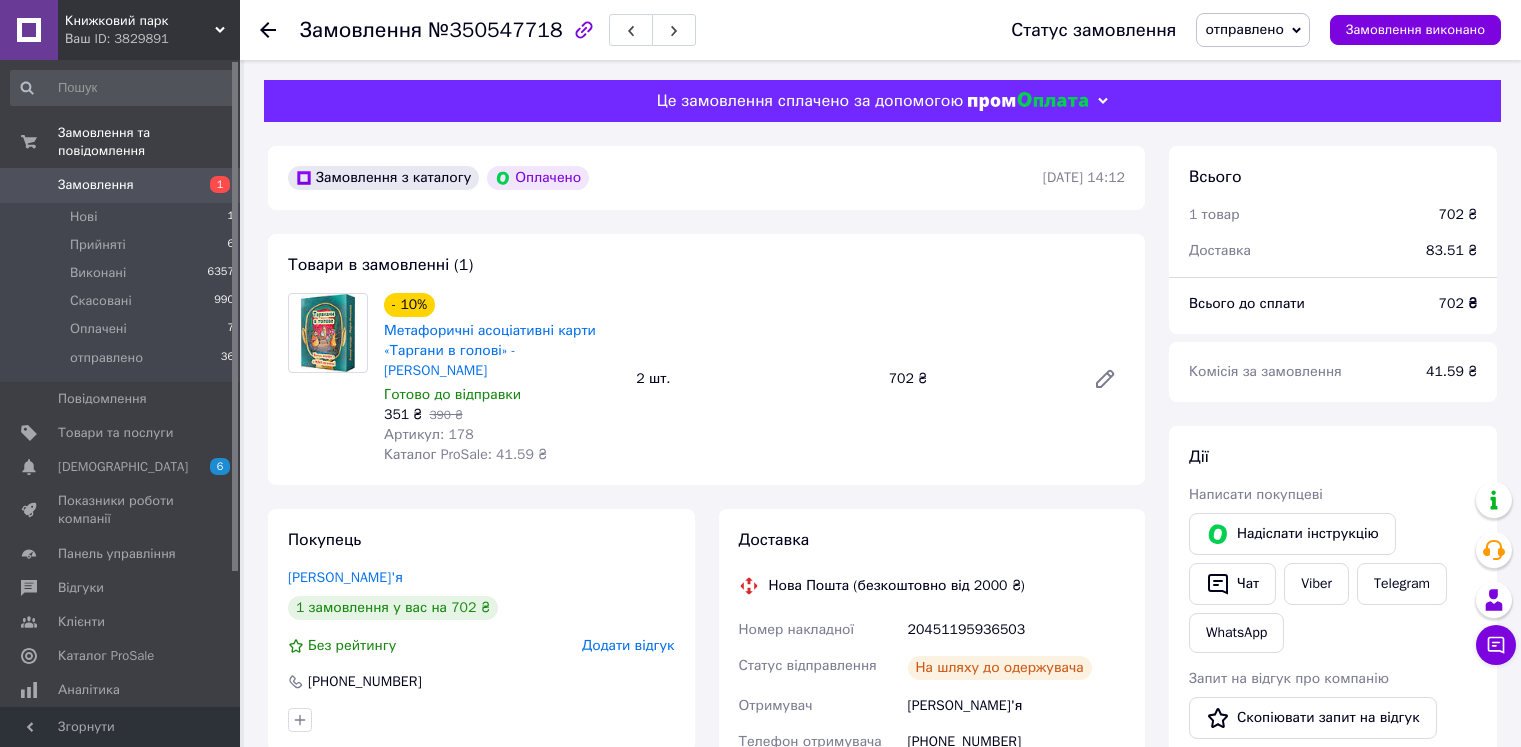 scroll, scrollTop: 0, scrollLeft: 0, axis: both 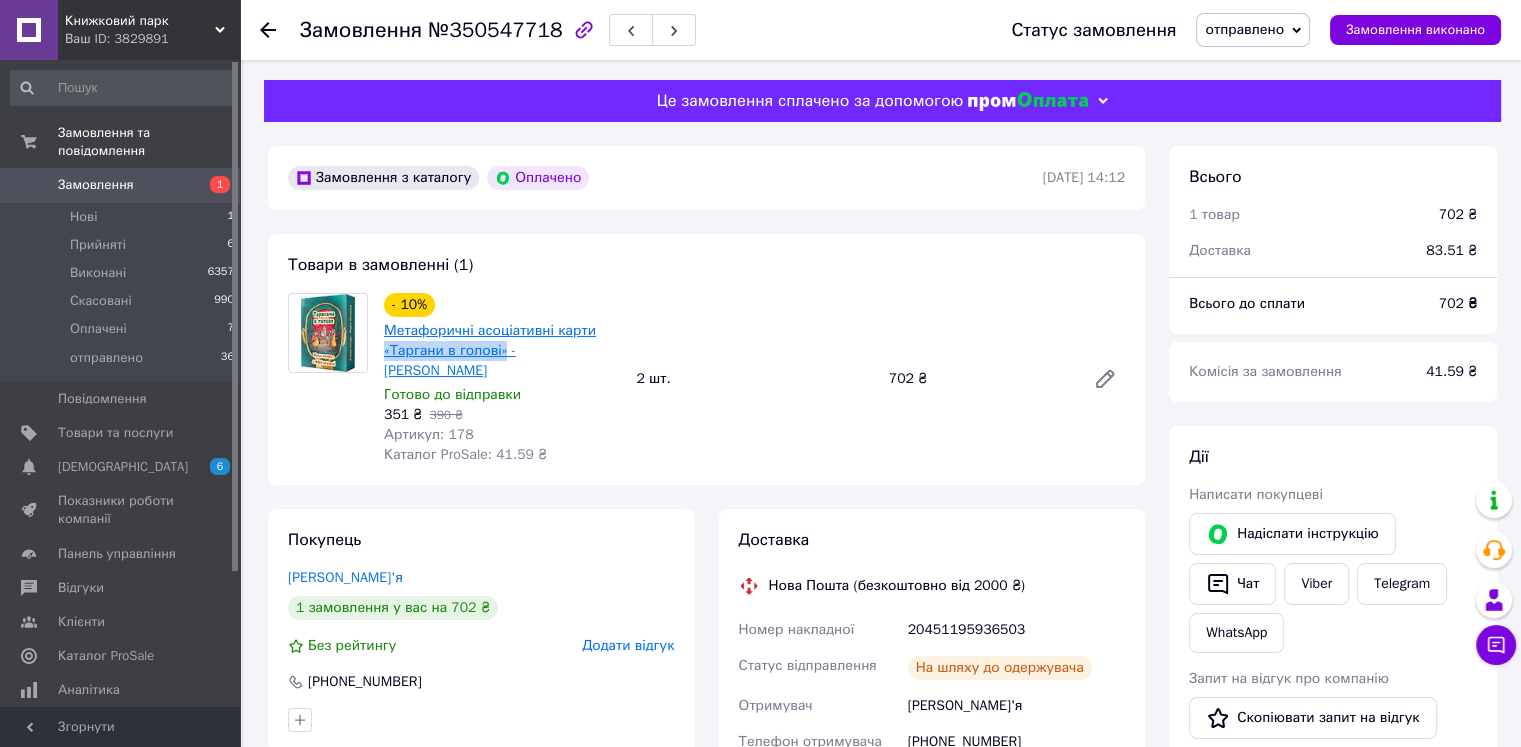 drag, startPoint x: 377, startPoint y: 352, endPoint x: 503, endPoint y: 357, distance: 126.09917 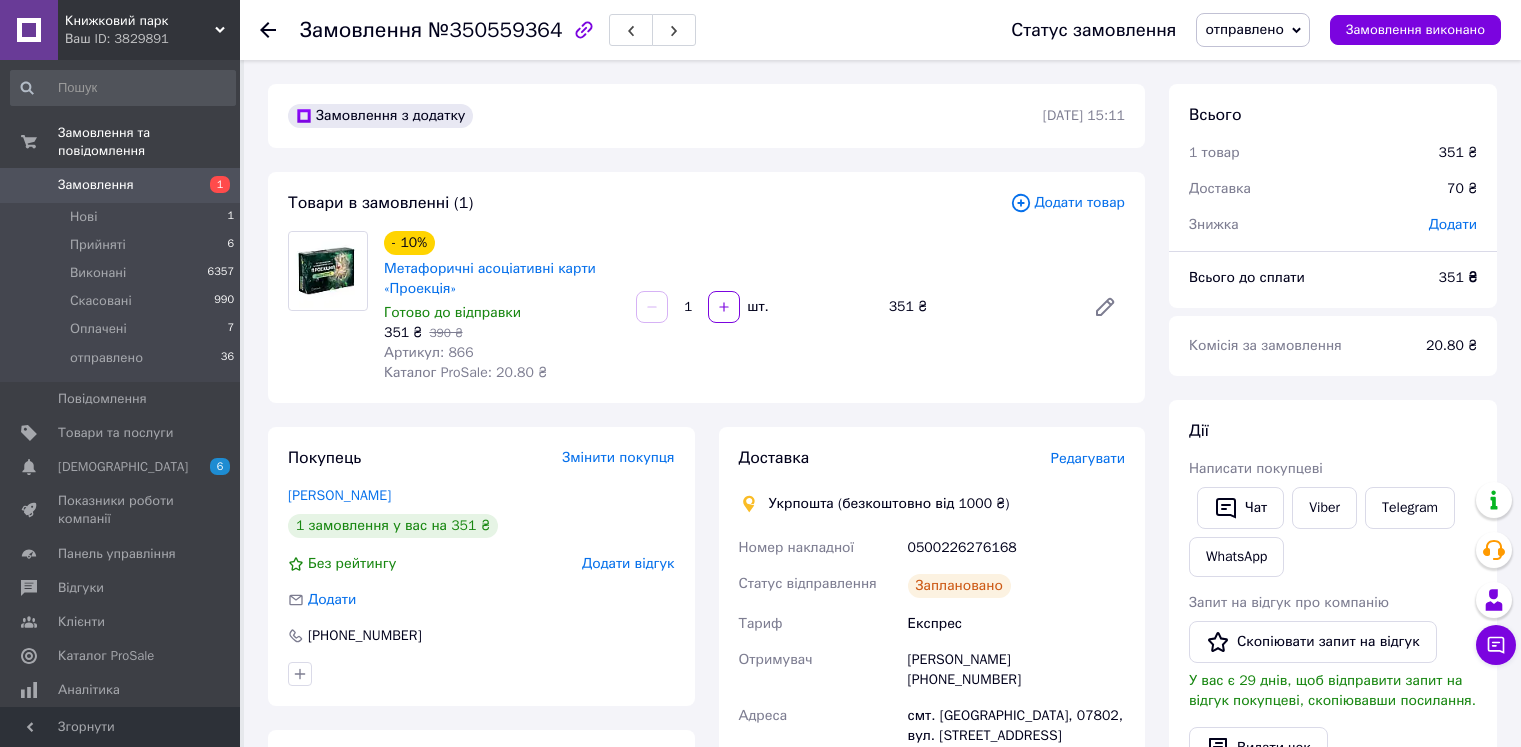 scroll, scrollTop: 0, scrollLeft: 0, axis: both 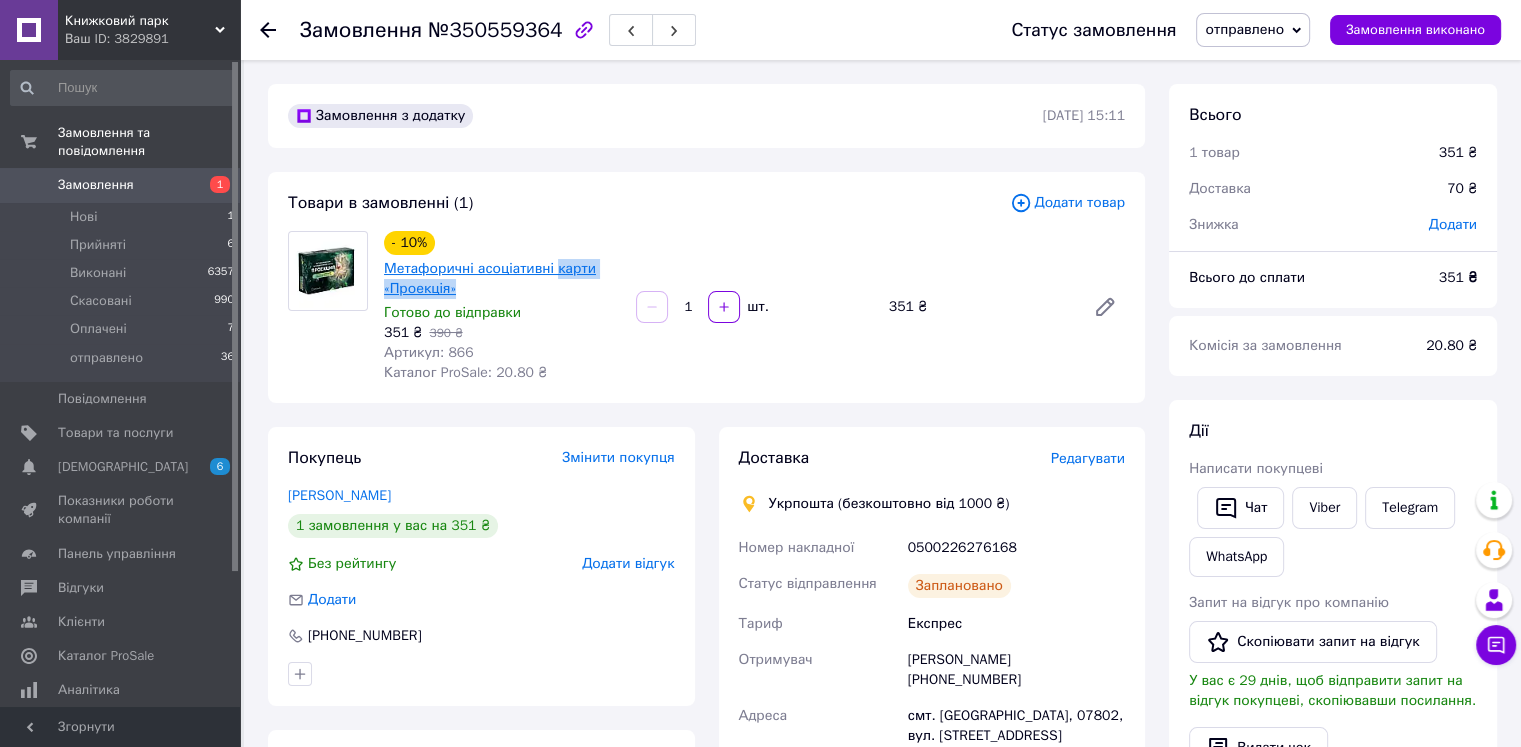 drag, startPoint x: 461, startPoint y: 293, endPoint x: 550, endPoint y: 264, distance: 93.60555 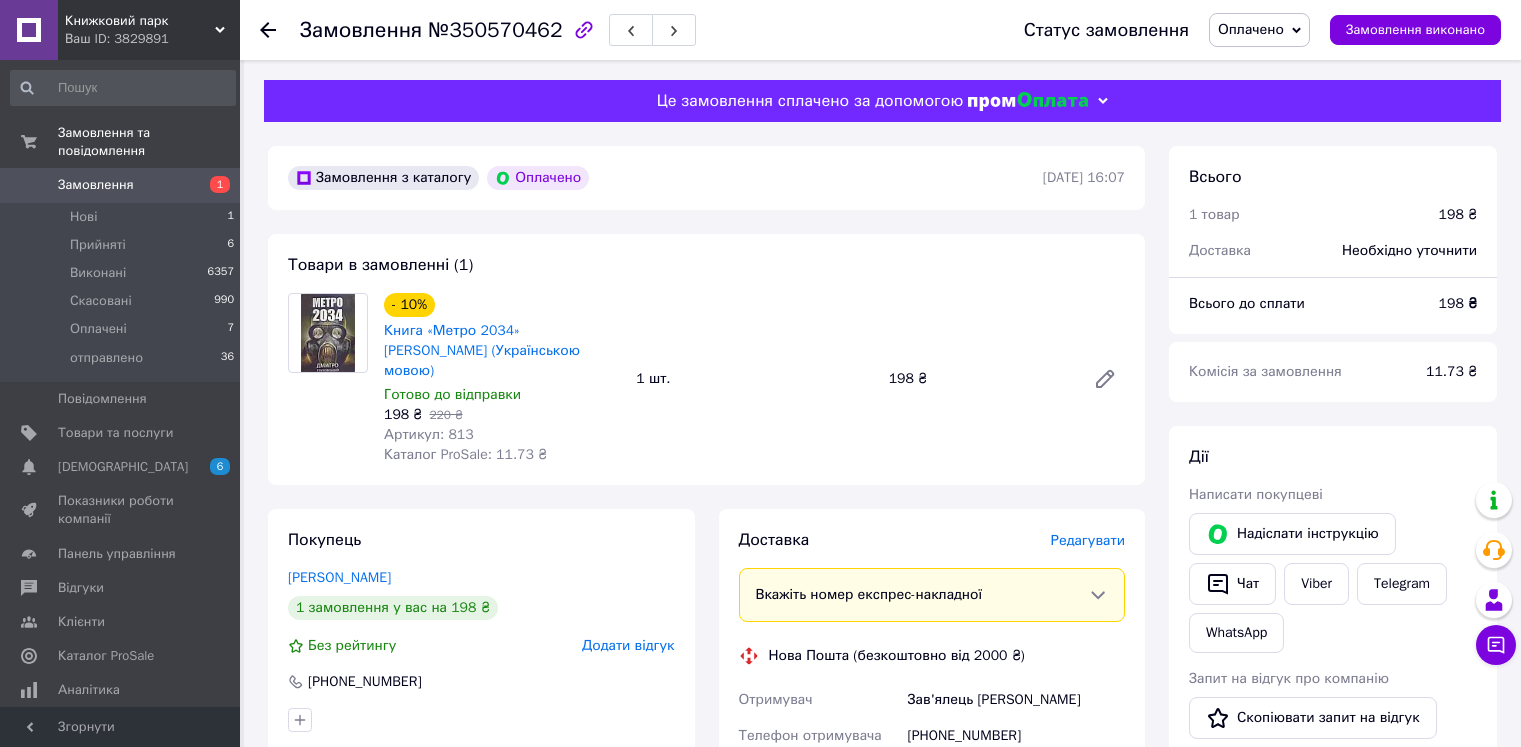 scroll, scrollTop: 0, scrollLeft: 0, axis: both 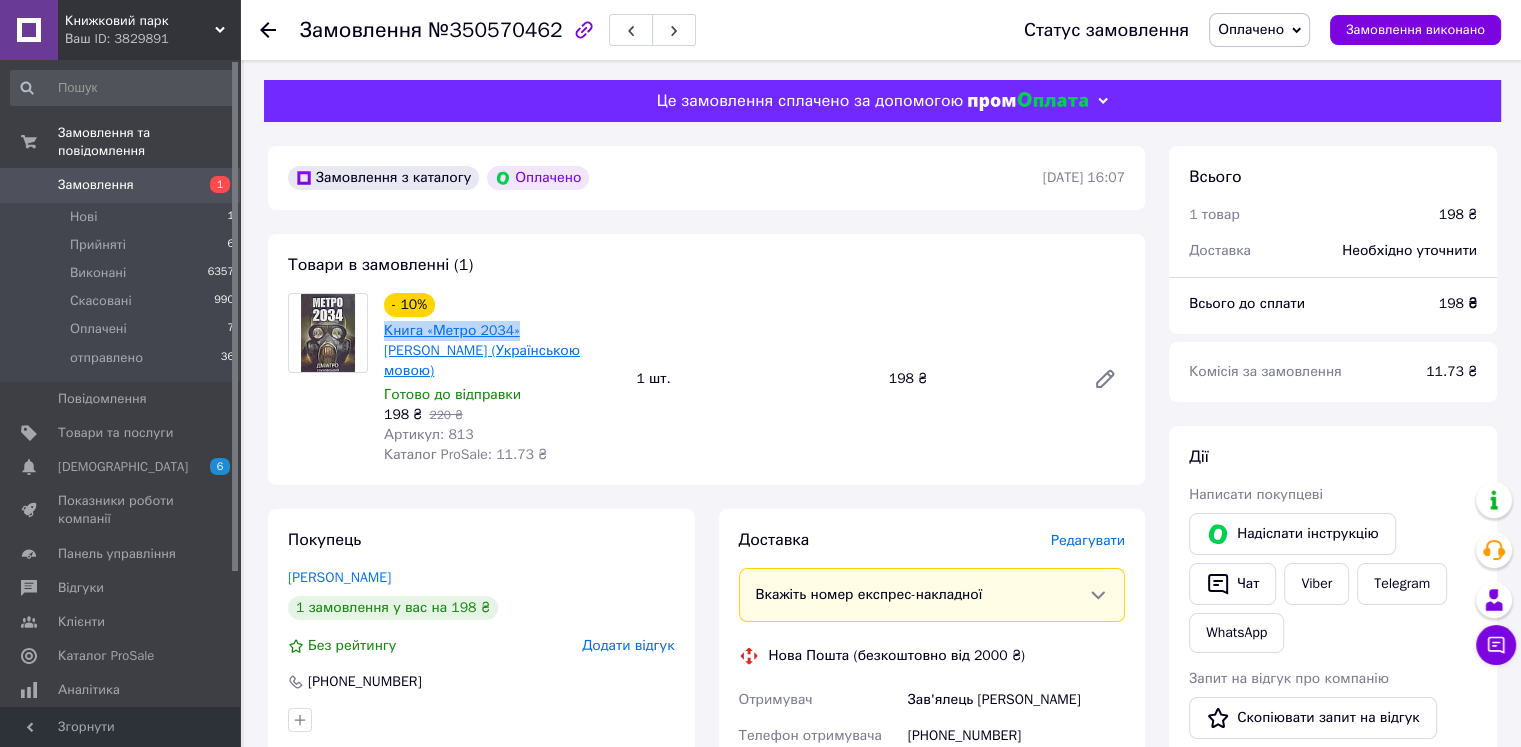 drag, startPoint x: 377, startPoint y: 331, endPoint x: 512, endPoint y: 333, distance: 135.01482 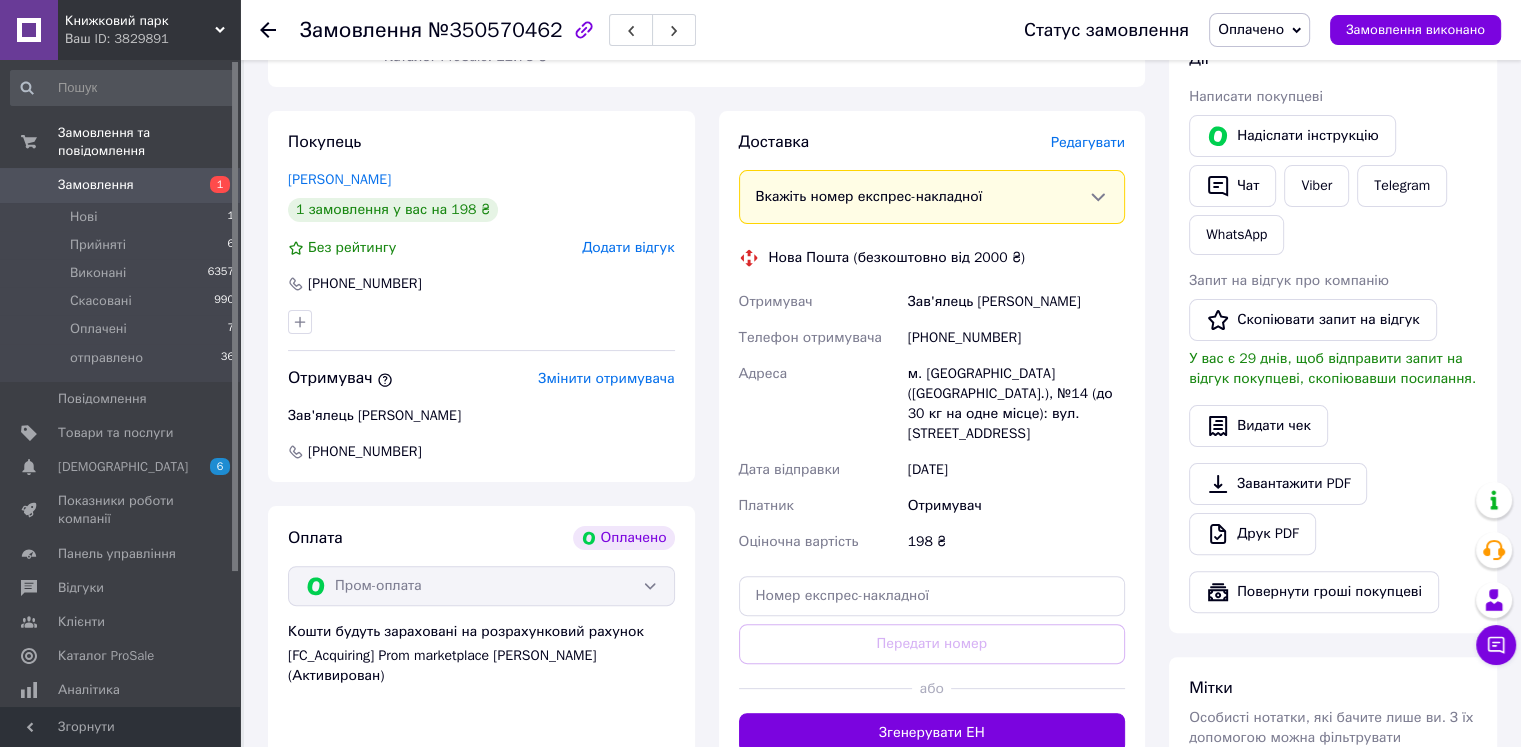 scroll, scrollTop: 400, scrollLeft: 0, axis: vertical 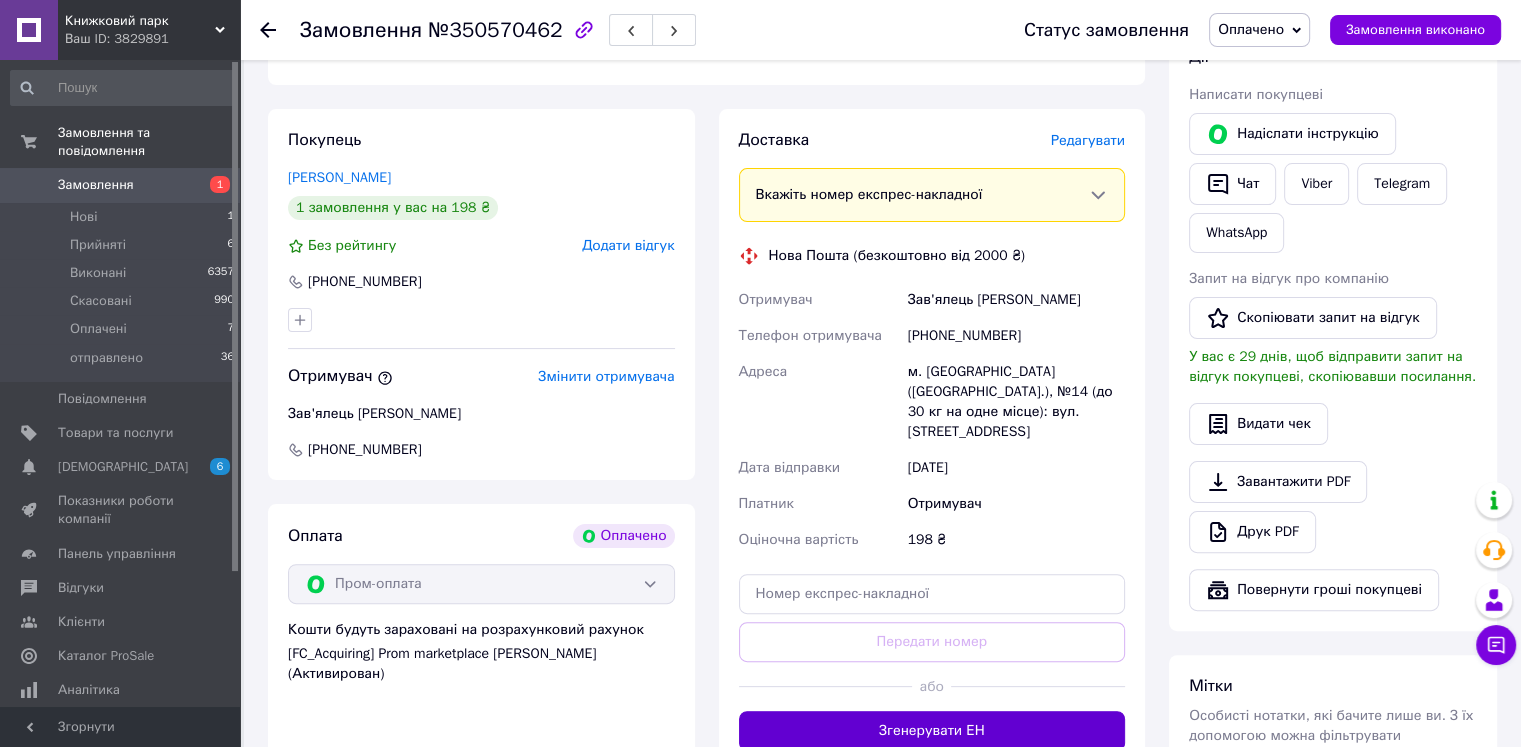 click on "Згенерувати ЕН" at bounding box center (932, 731) 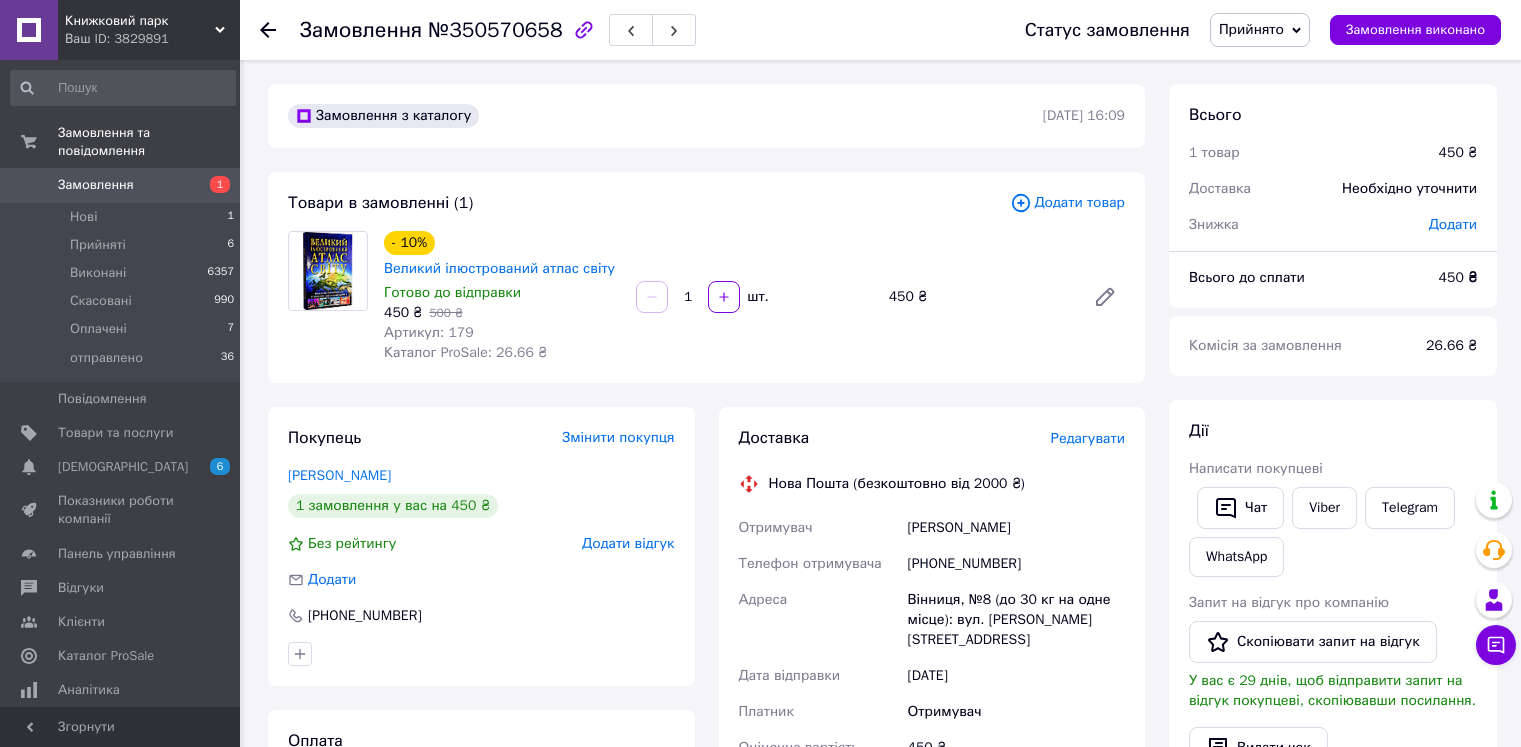 scroll, scrollTop: 0, scrollLeft: 0, axis: both 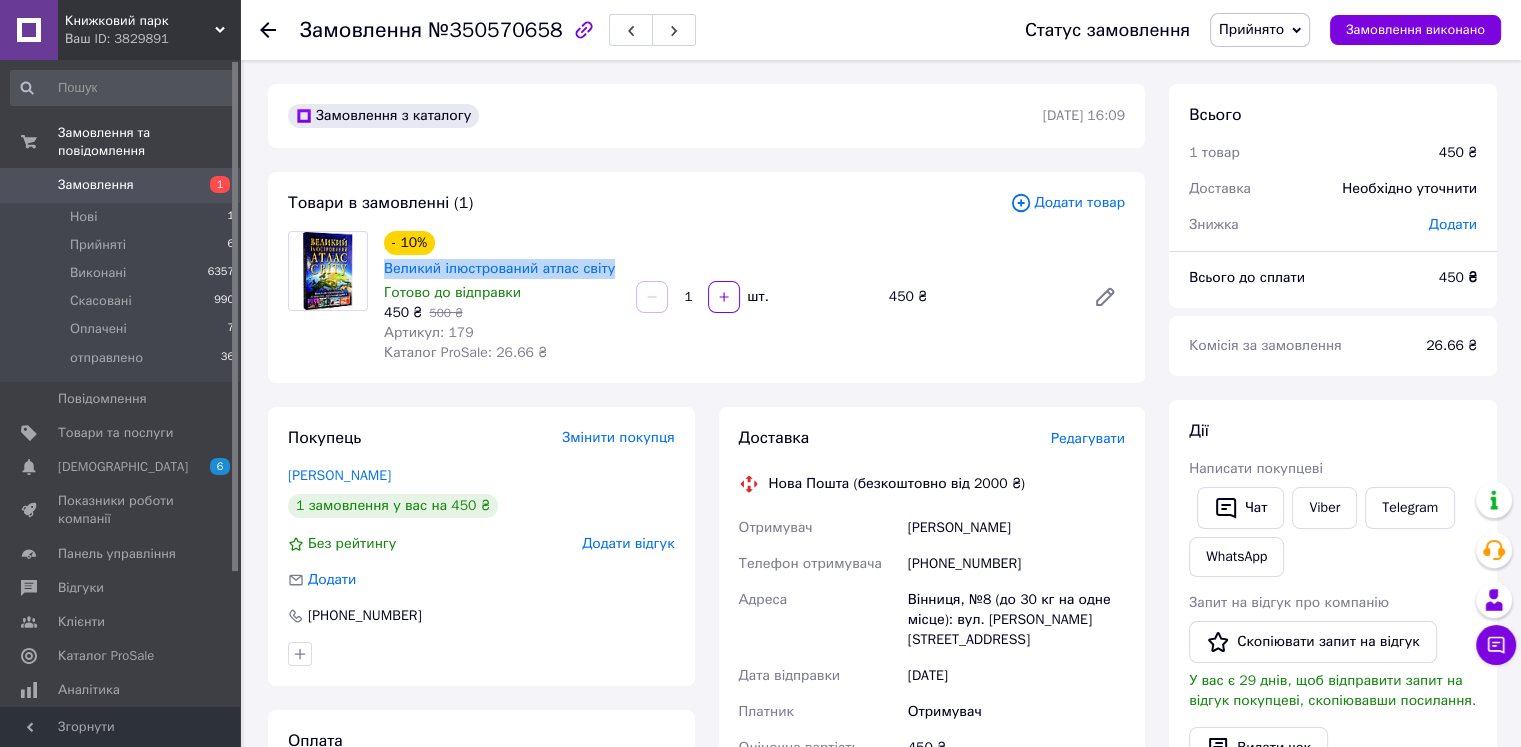 drag, startPoint x: 376, startPoint y: 265, endPoint x: 602, endPoint y: 281, distance: 226.56566 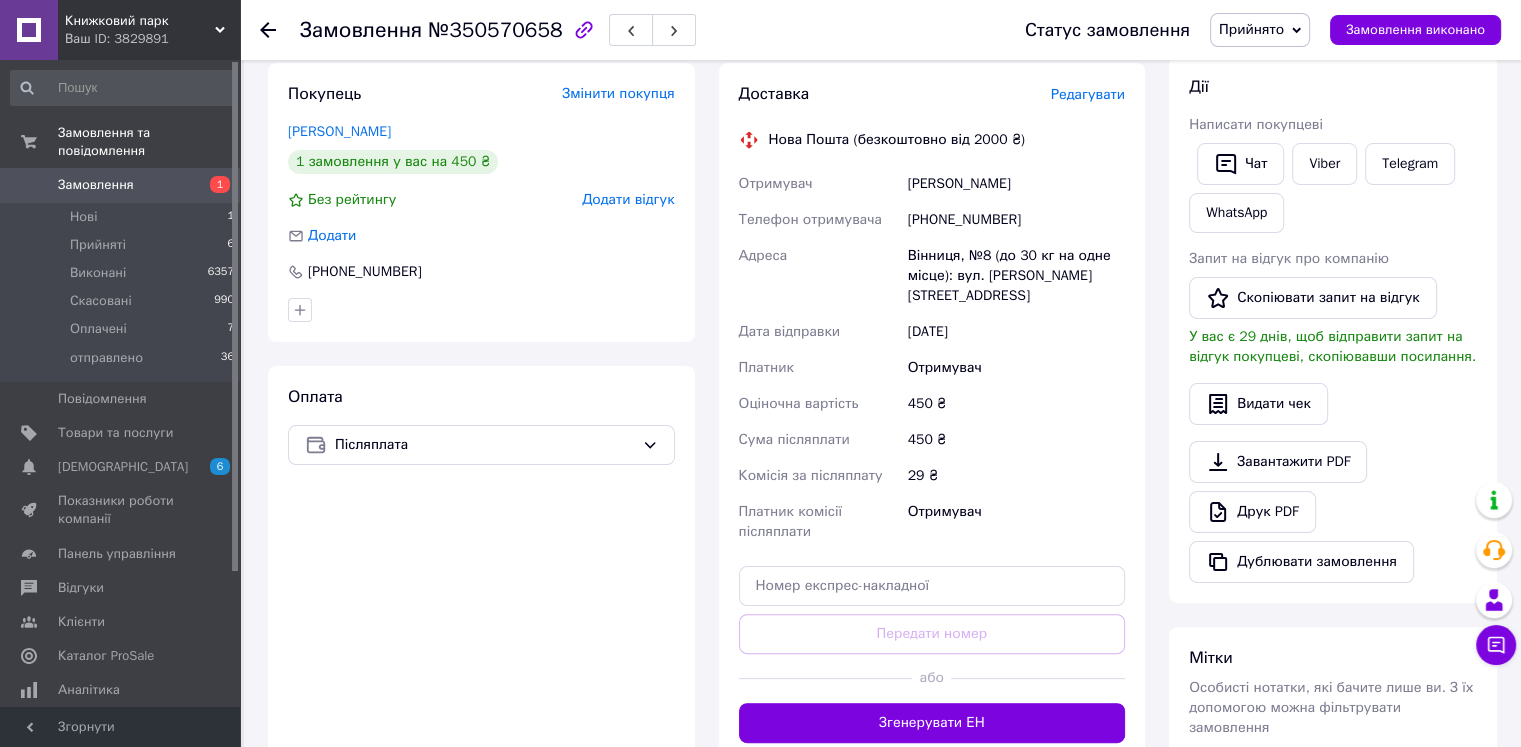 scroll, scrollTop: 400, scrollLeft: 0, axis: vertical 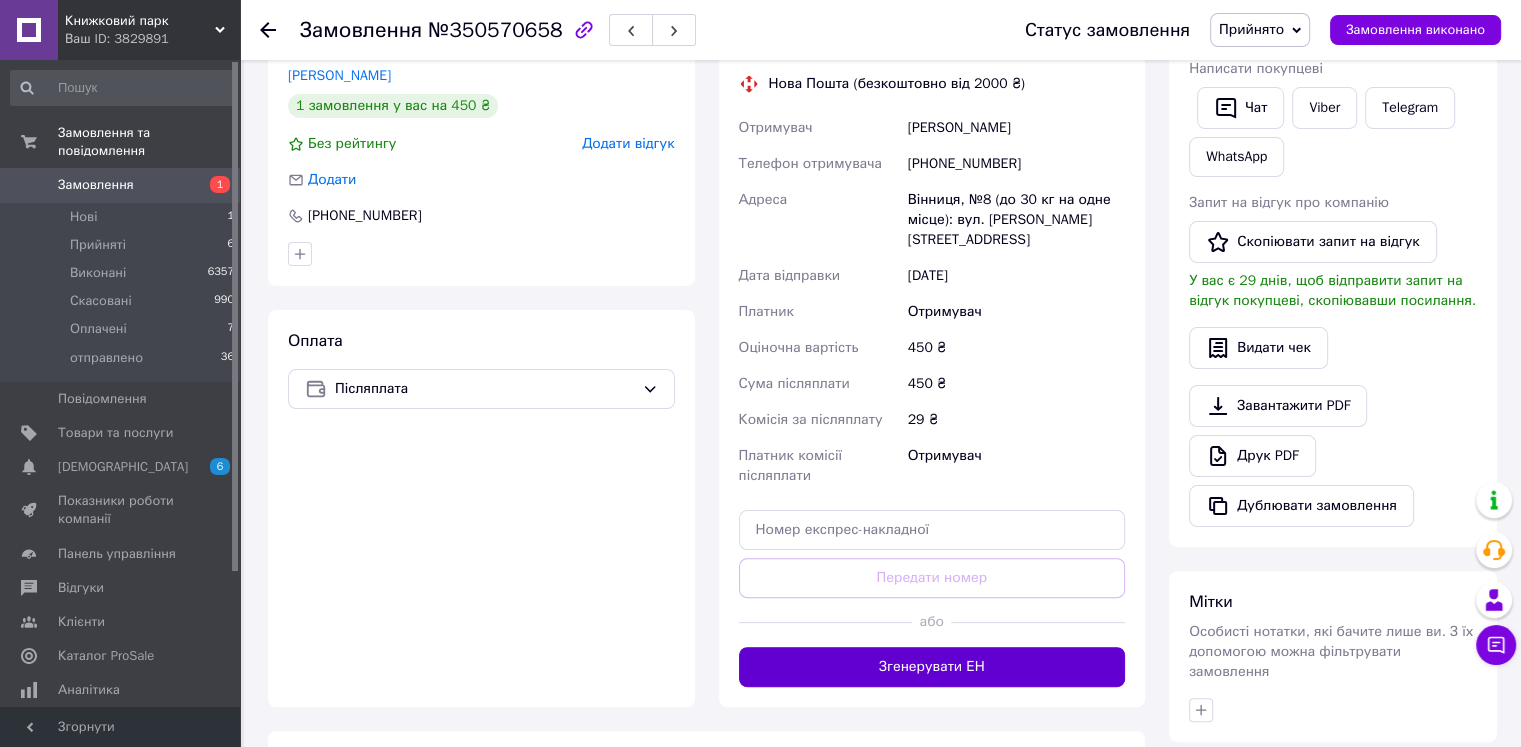 click on "Згенерувати ЕН" at bounding box center (932, 667) 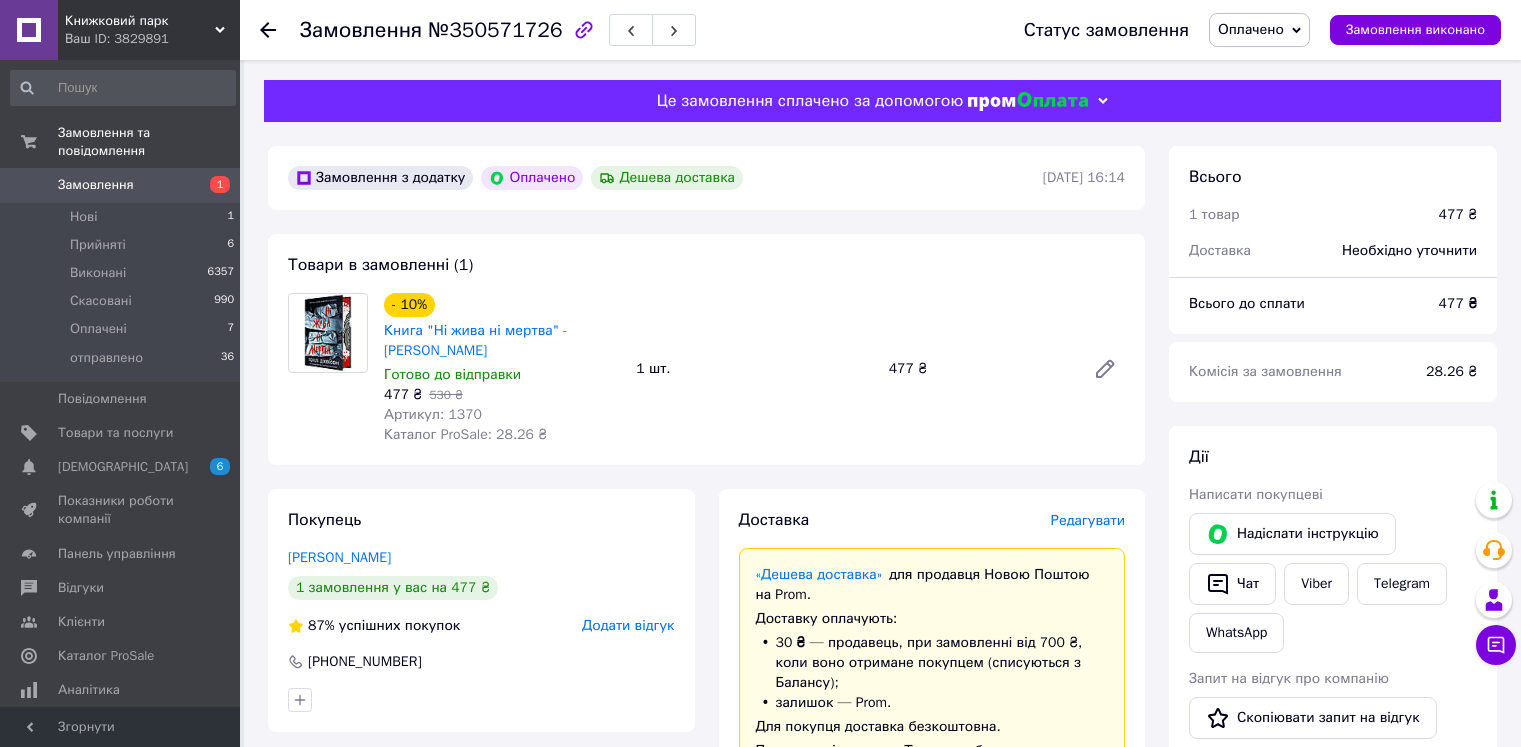 scroll, scrollTop: 0, scrollLeft: 0, axis: both 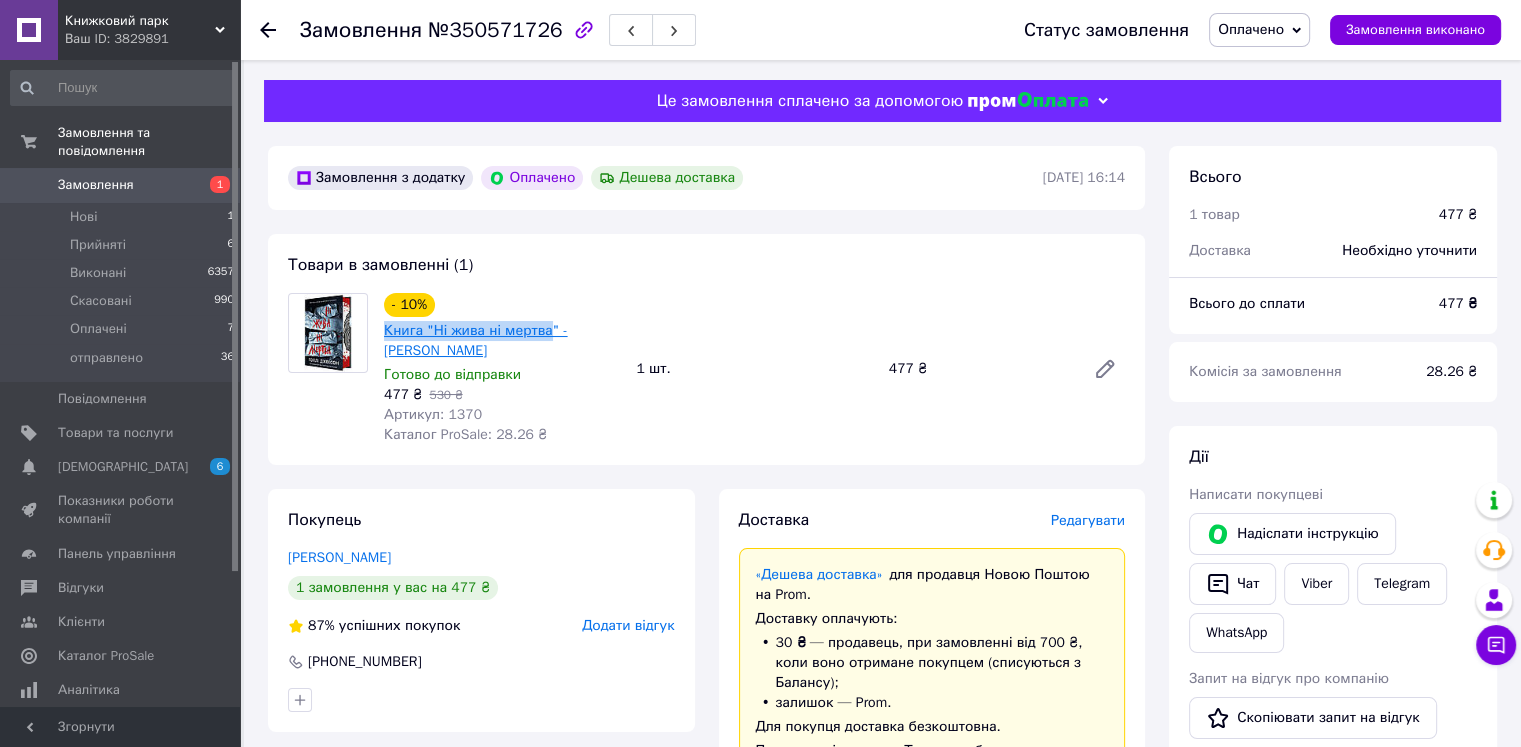 drag, startPoint x: 381, startPoint y: 331, endPoint x: 547, endPoint y: 333, distance: 166.01205 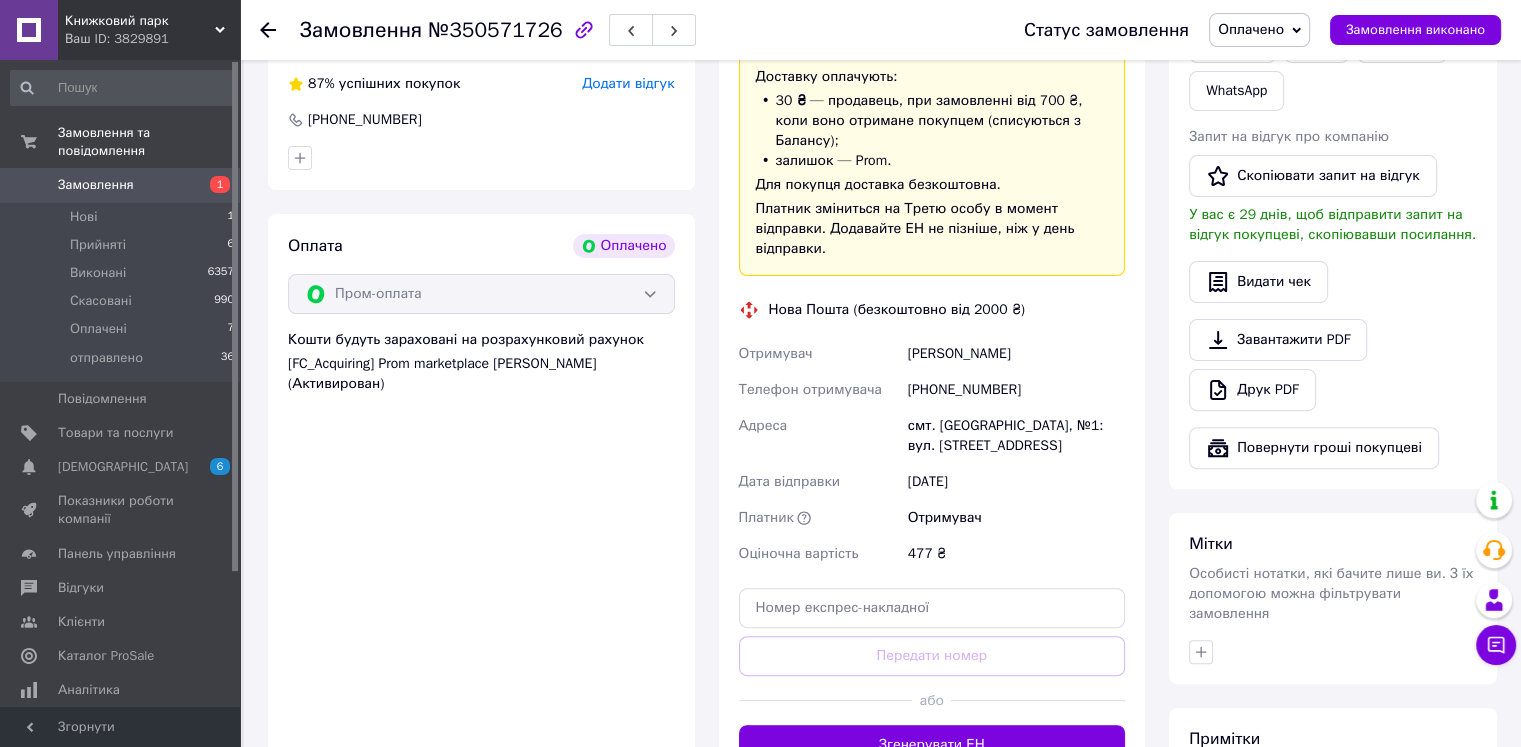 scroll, scrollTop: 600, scrollLeft: 0, axis: vertical 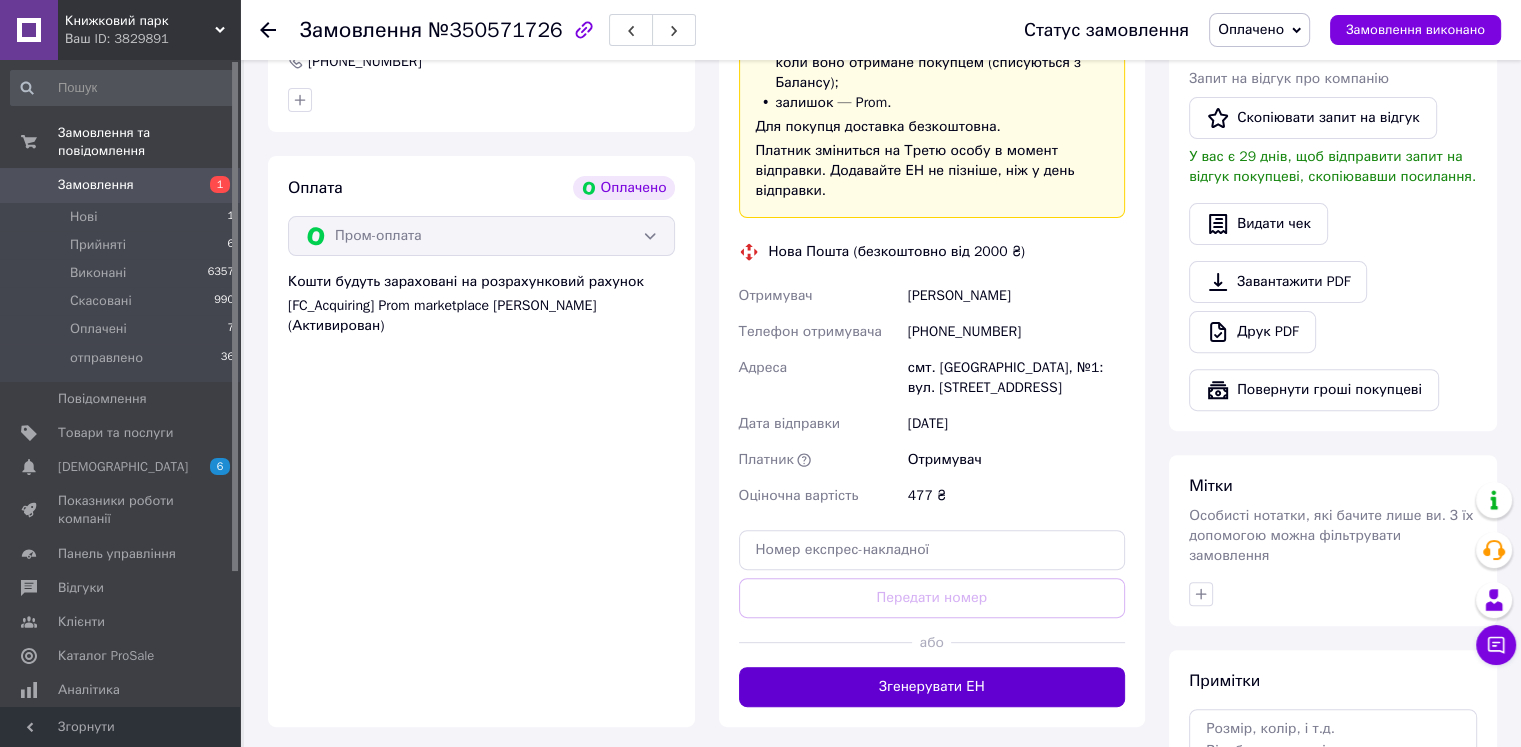 click on "Згенерувати ЕН" at bounding box center (932, 687) 